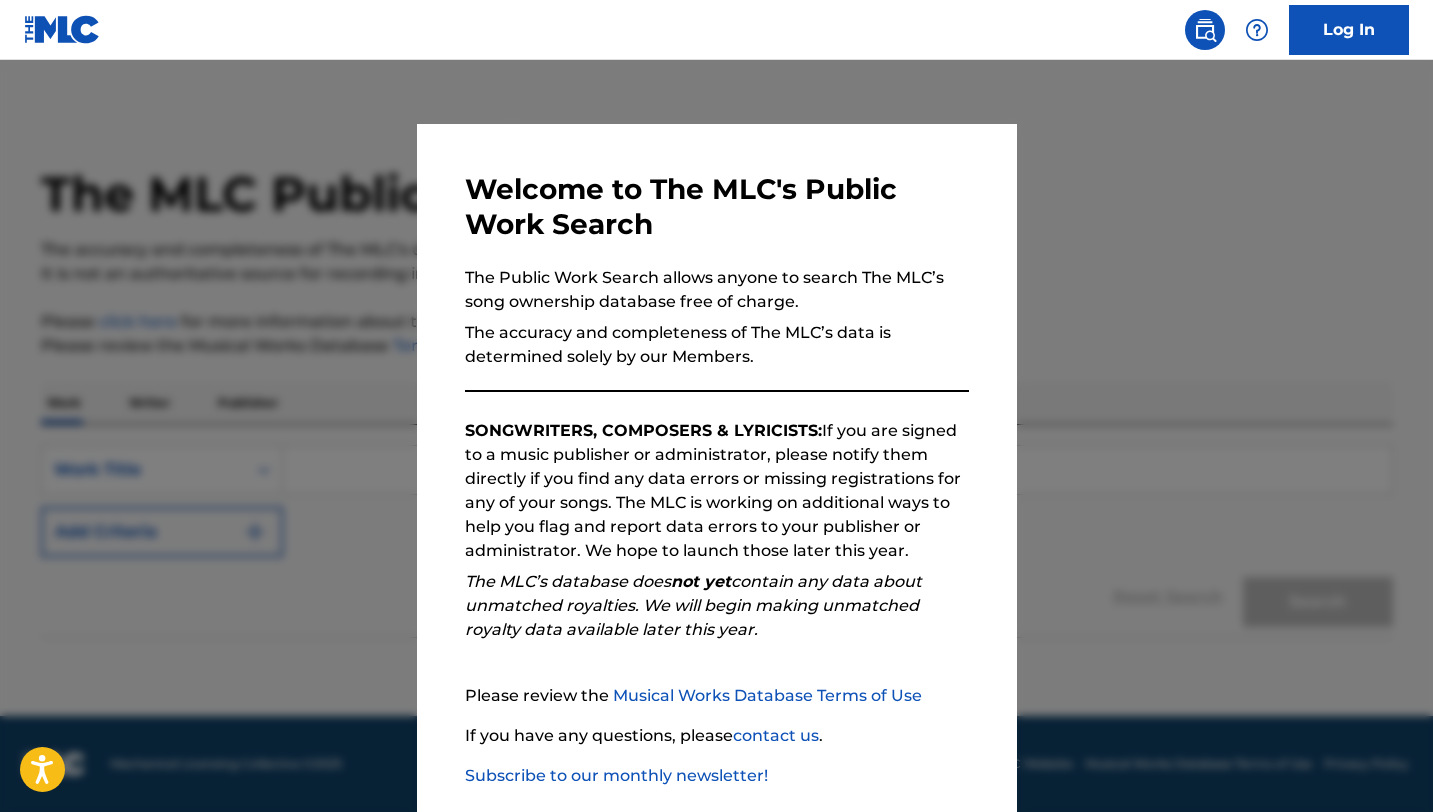 scroll, scrollTop: 0, scrollLeft: 0, axis: both 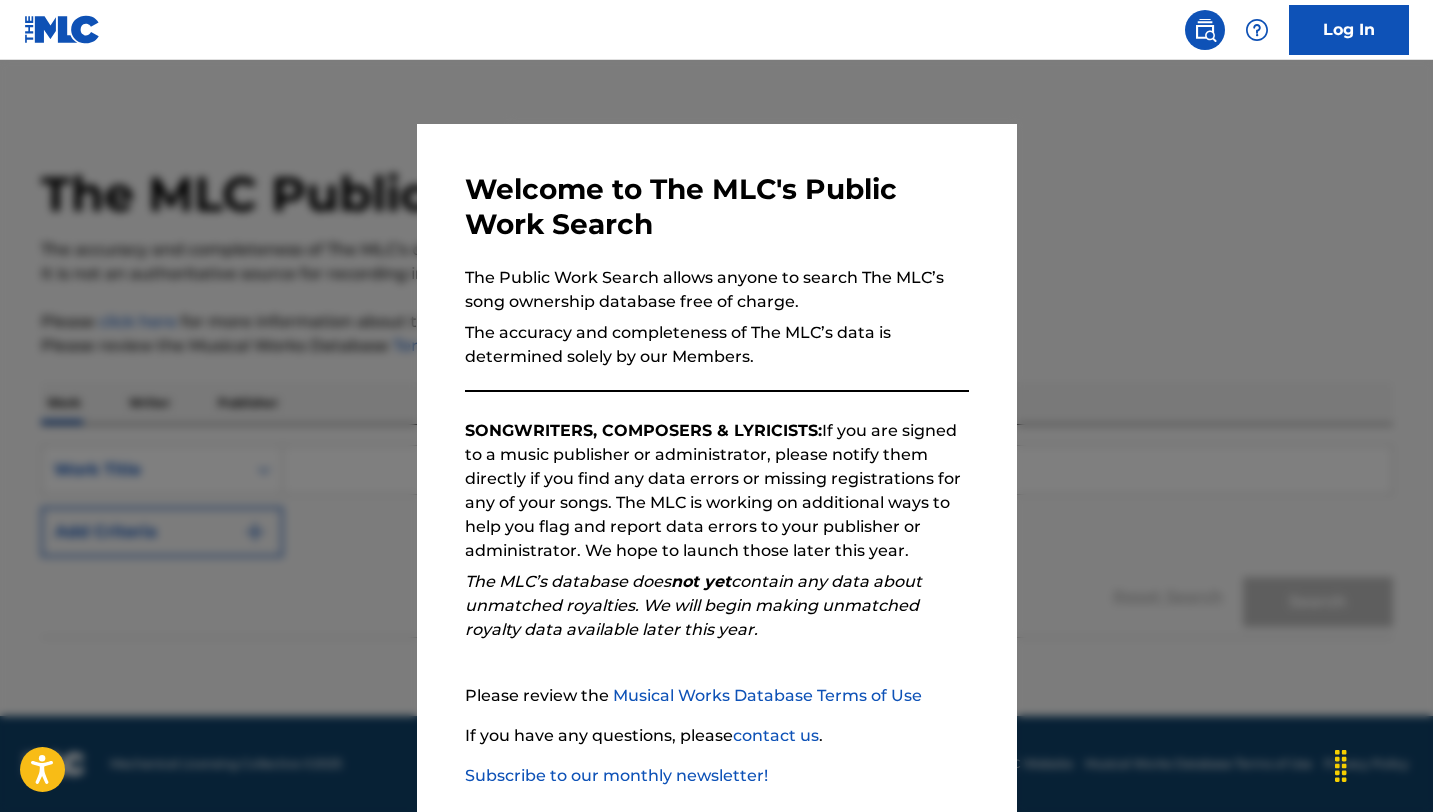 click at bounding box center (716, 466) 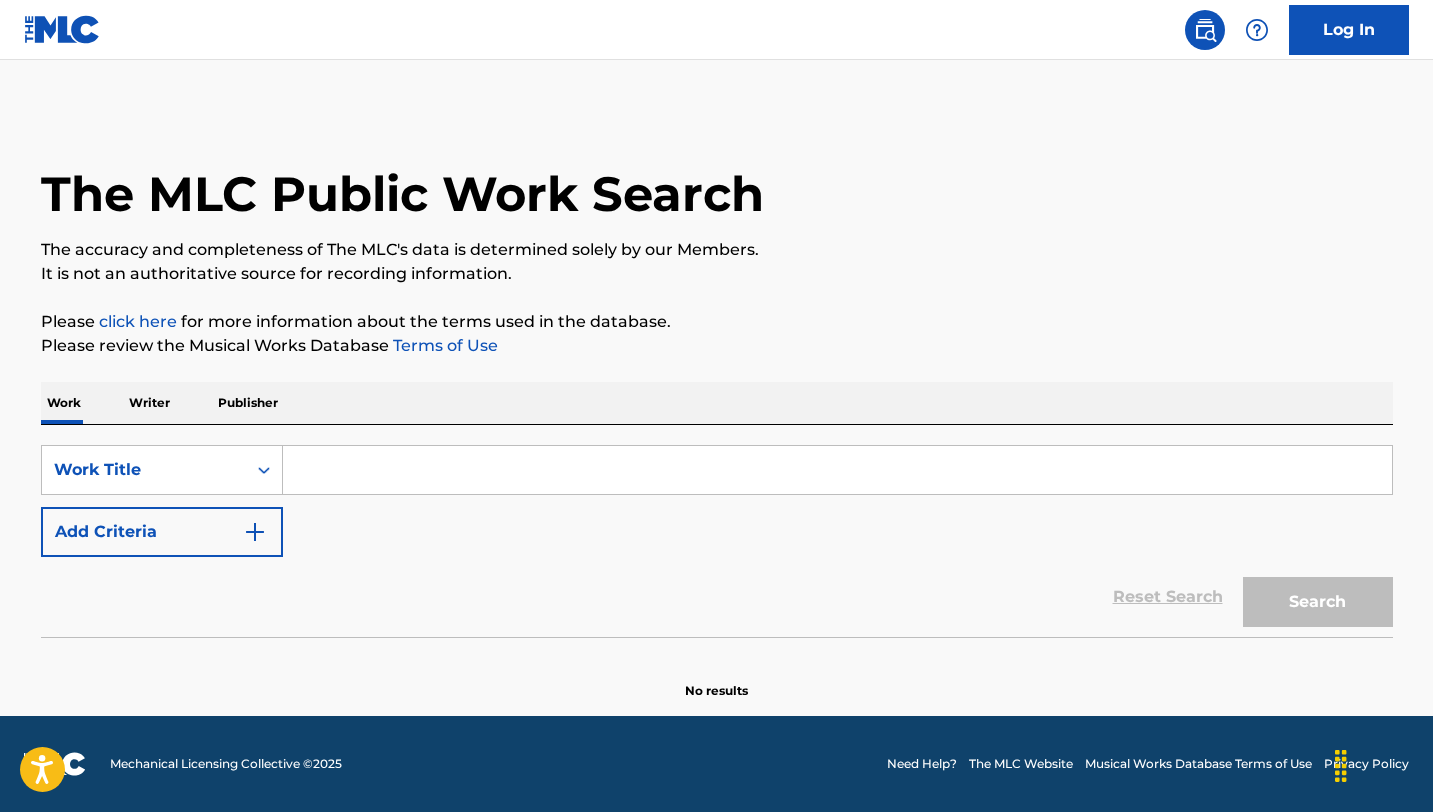 scroll, scrollTop: 0, scrollLeft: 0, axis: both 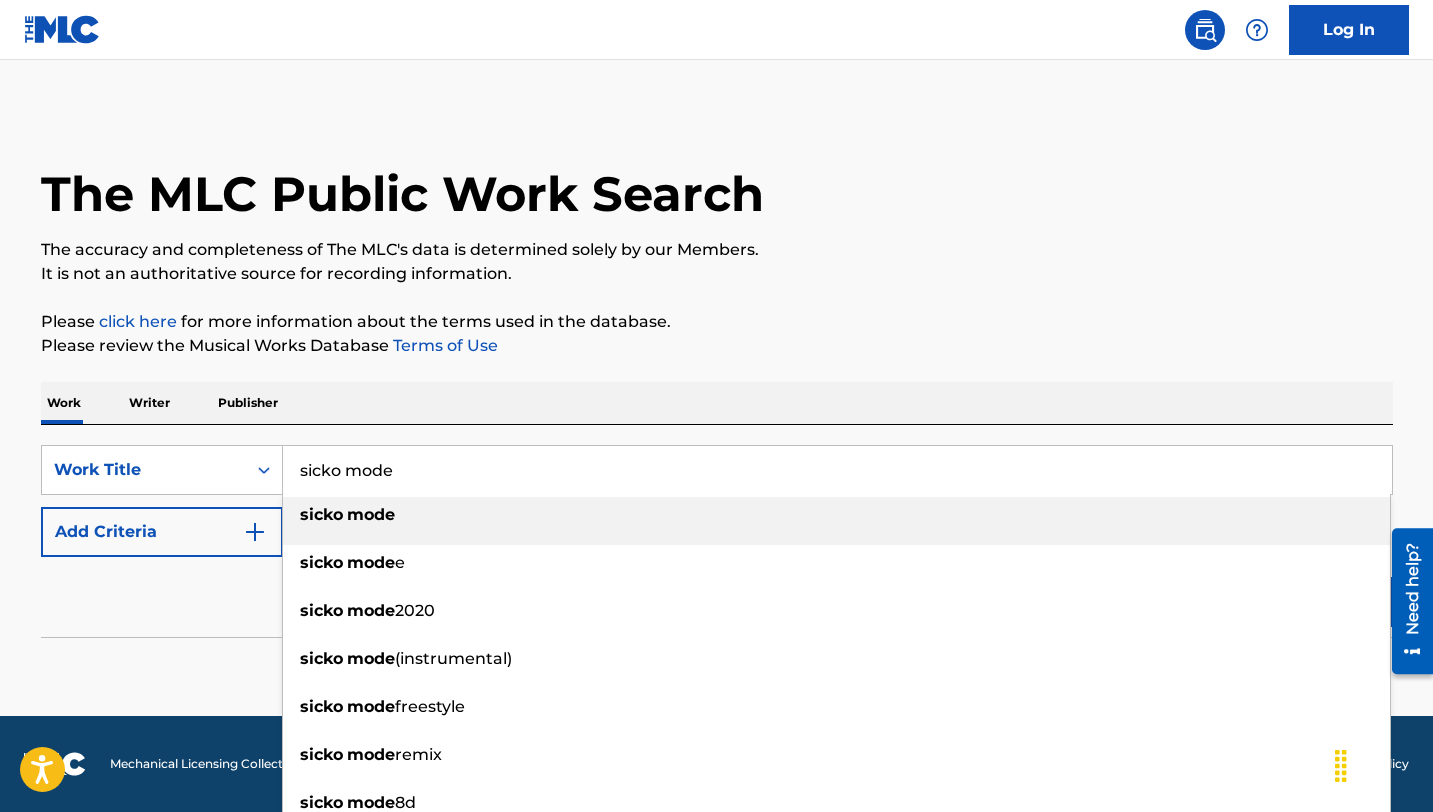 type on "sicko mode" 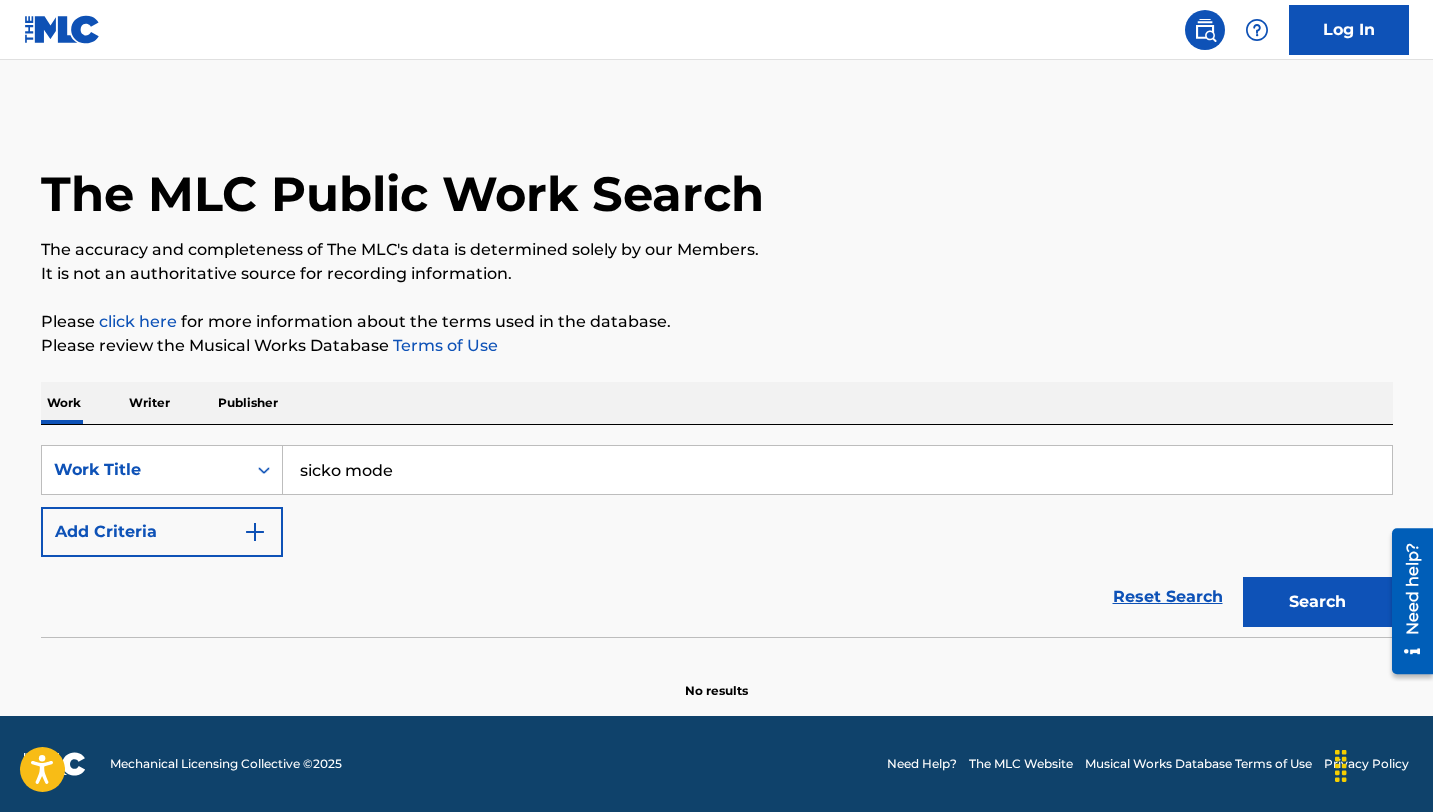 click at bounding box center [255, 532] 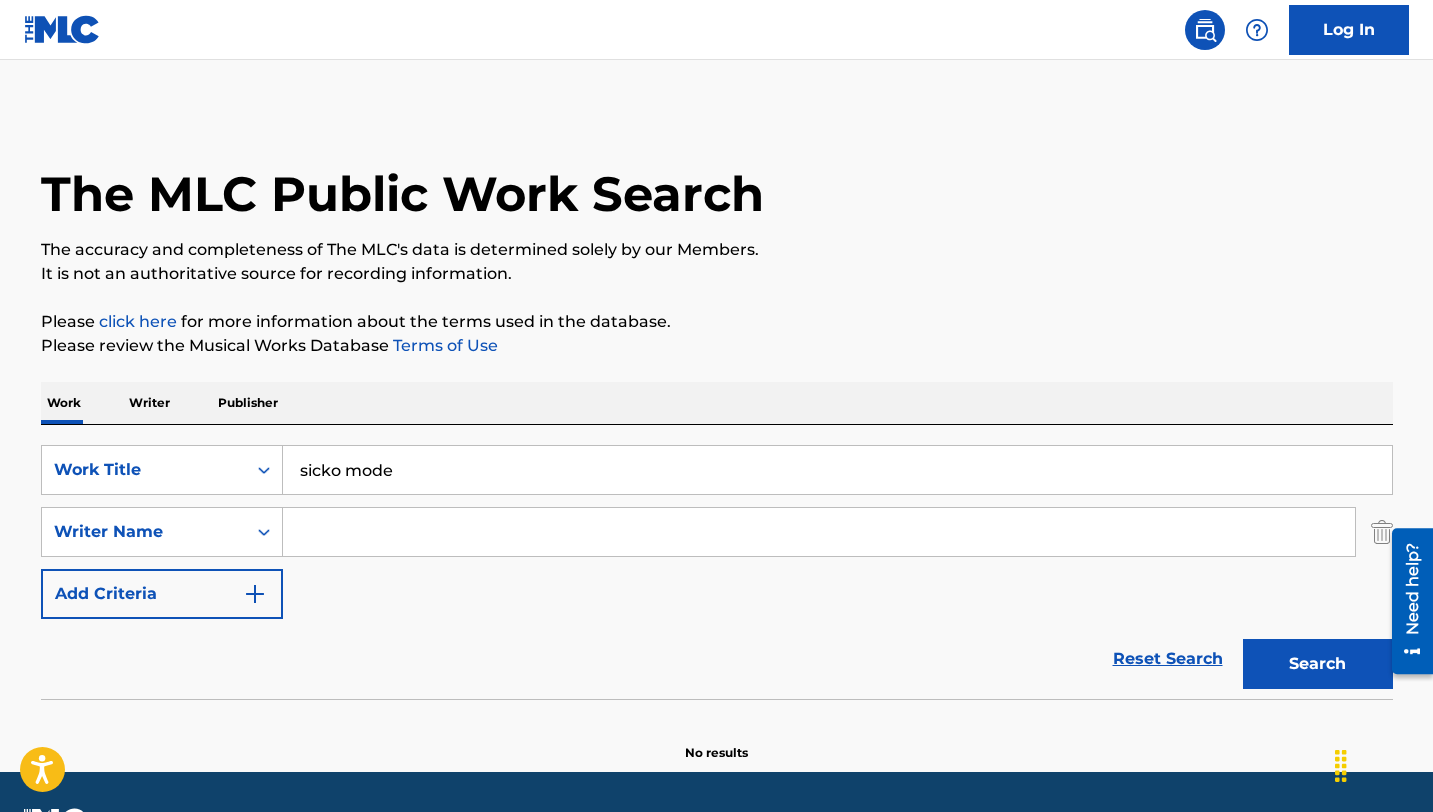 click at bounding box center [819, 532] 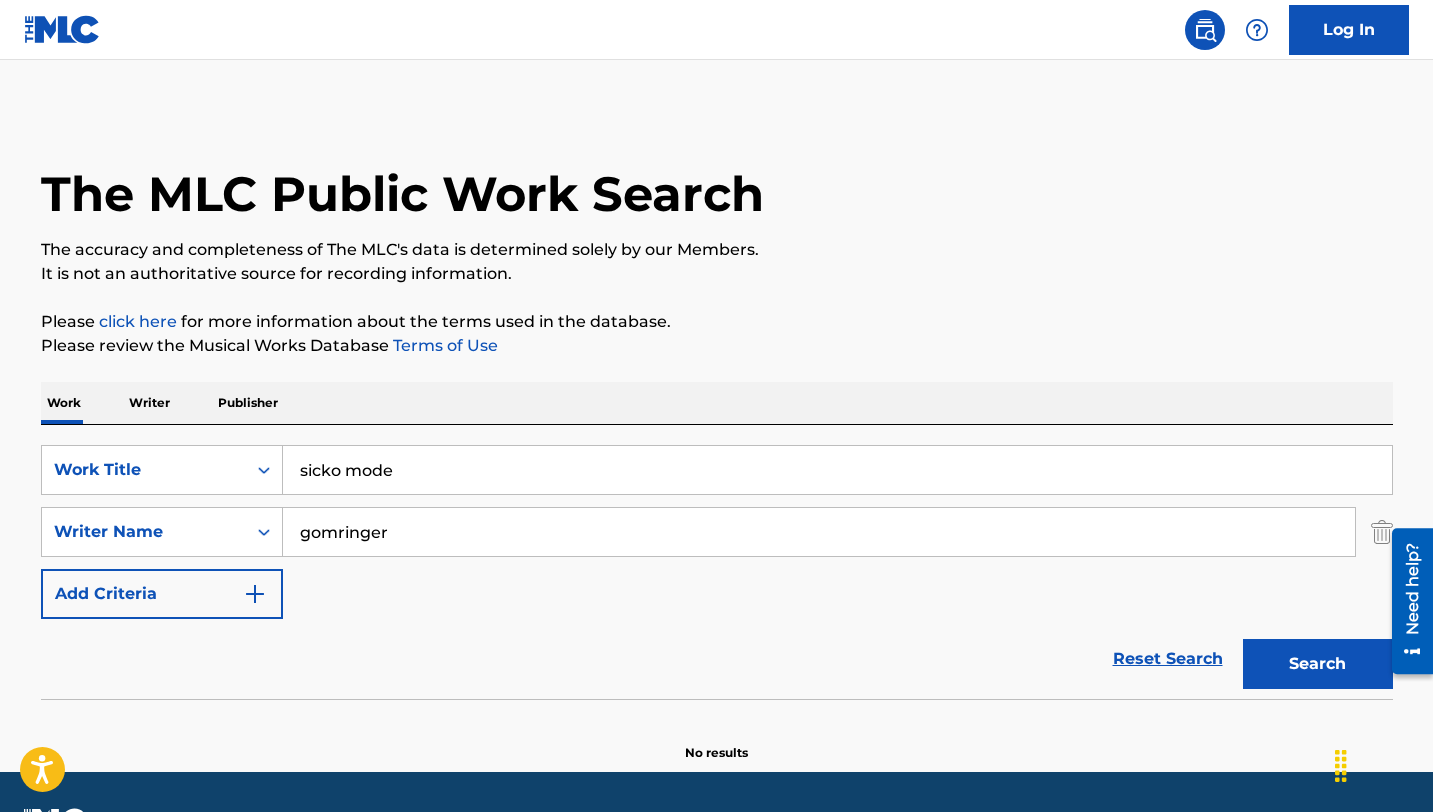 type on "gomringer" 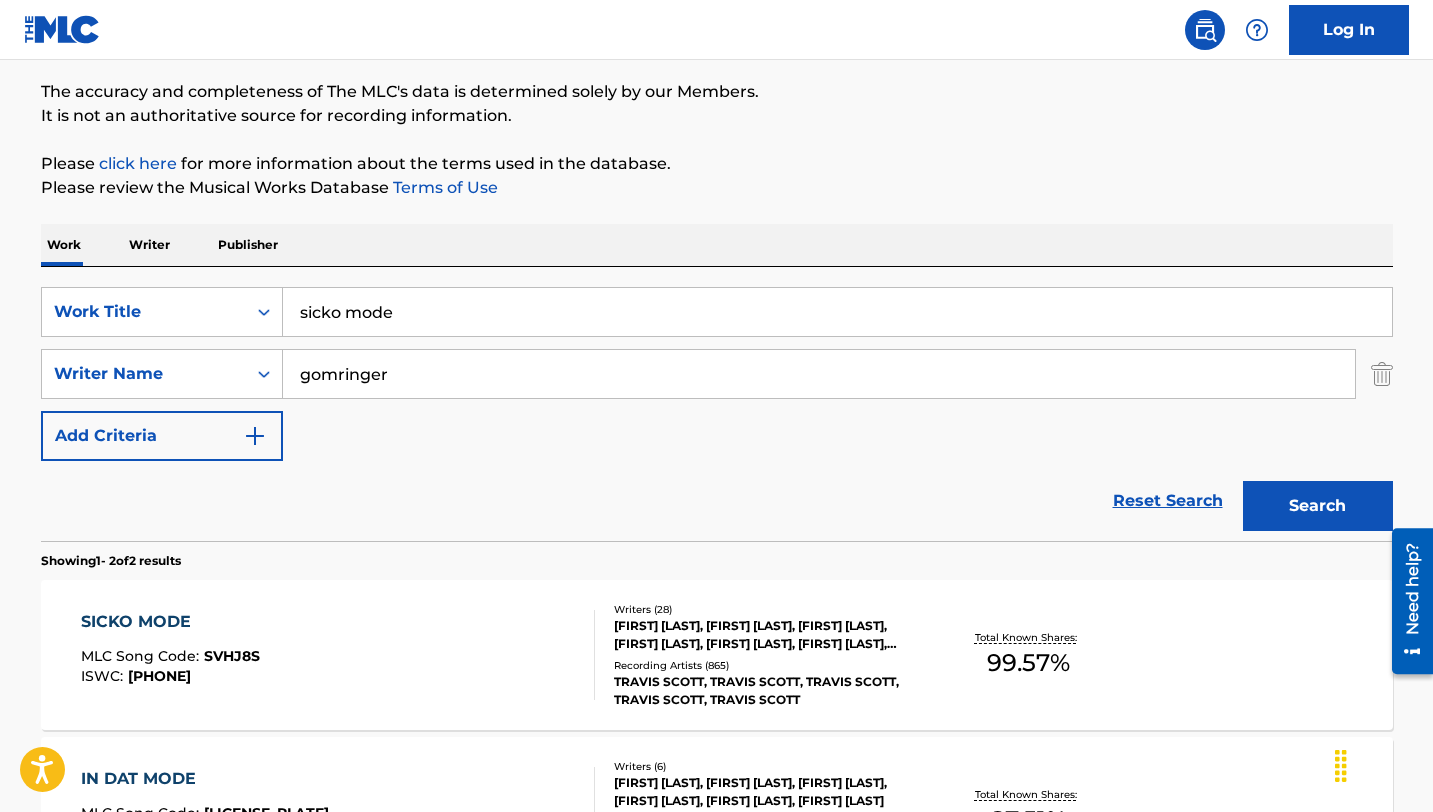 scroll, scrollTop: 171, scrollLeft: 0, axis: vertical 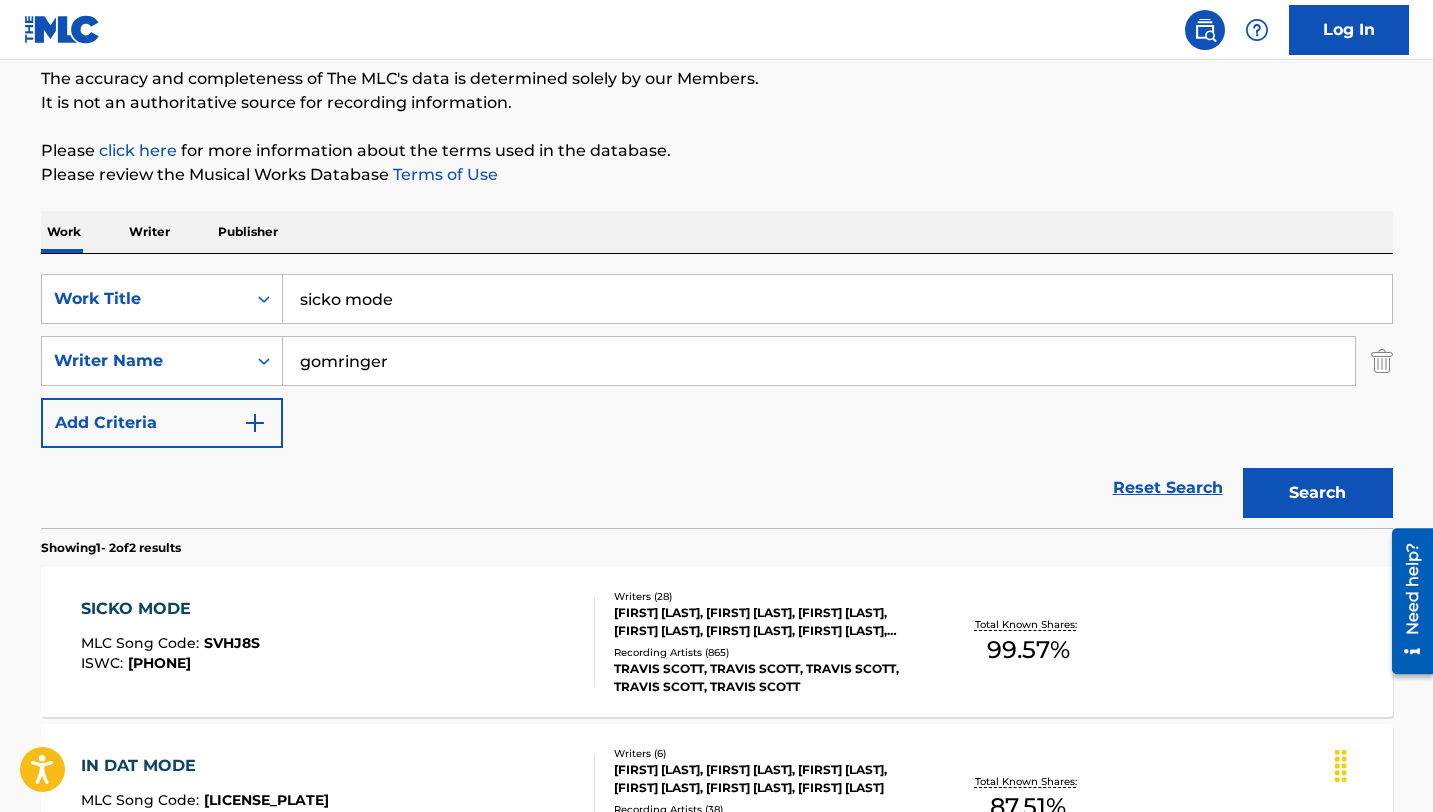 click on "SICKO MODE" at bounding box center [170, 609] 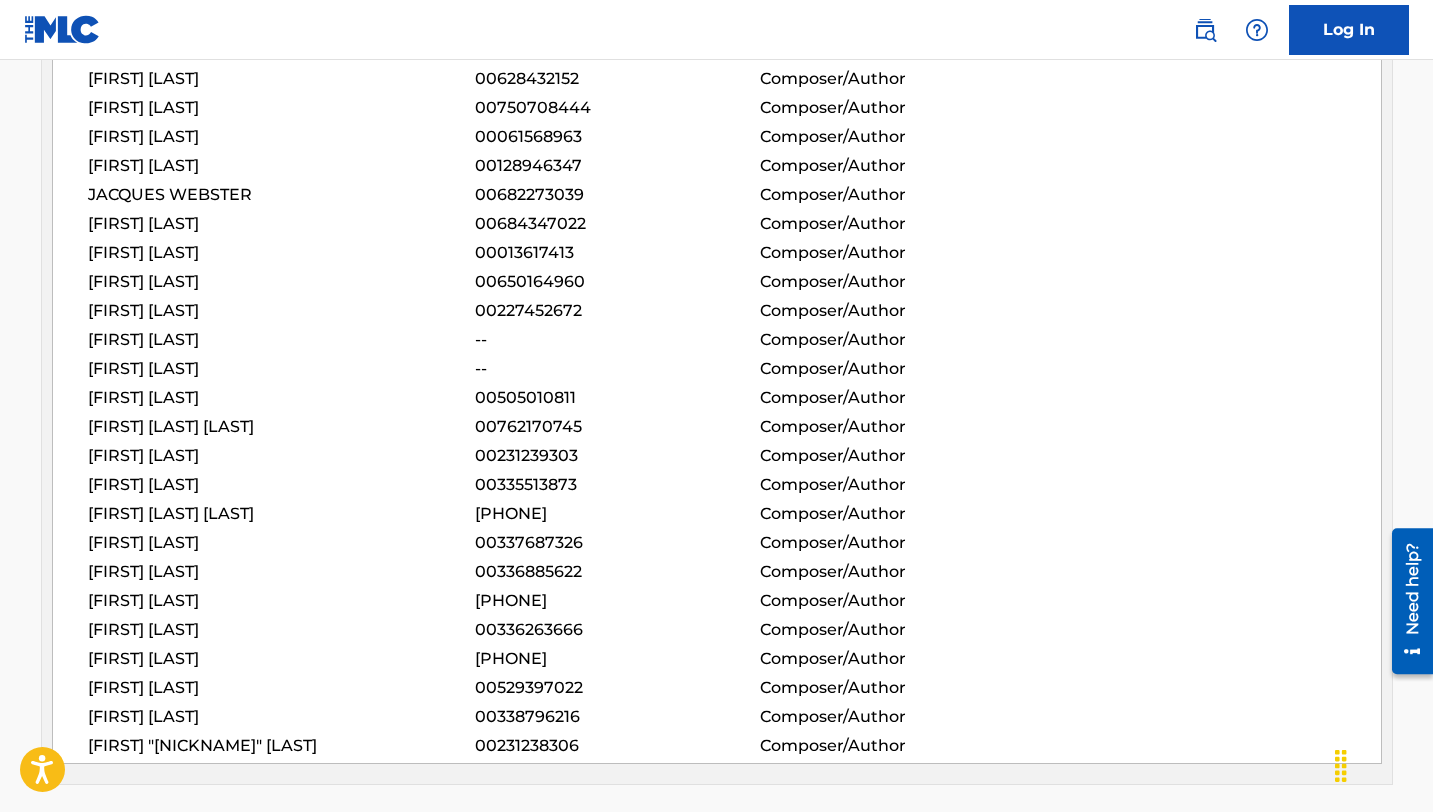 scroll, scrollTop: 0, scrollLeft: 0, axis: both 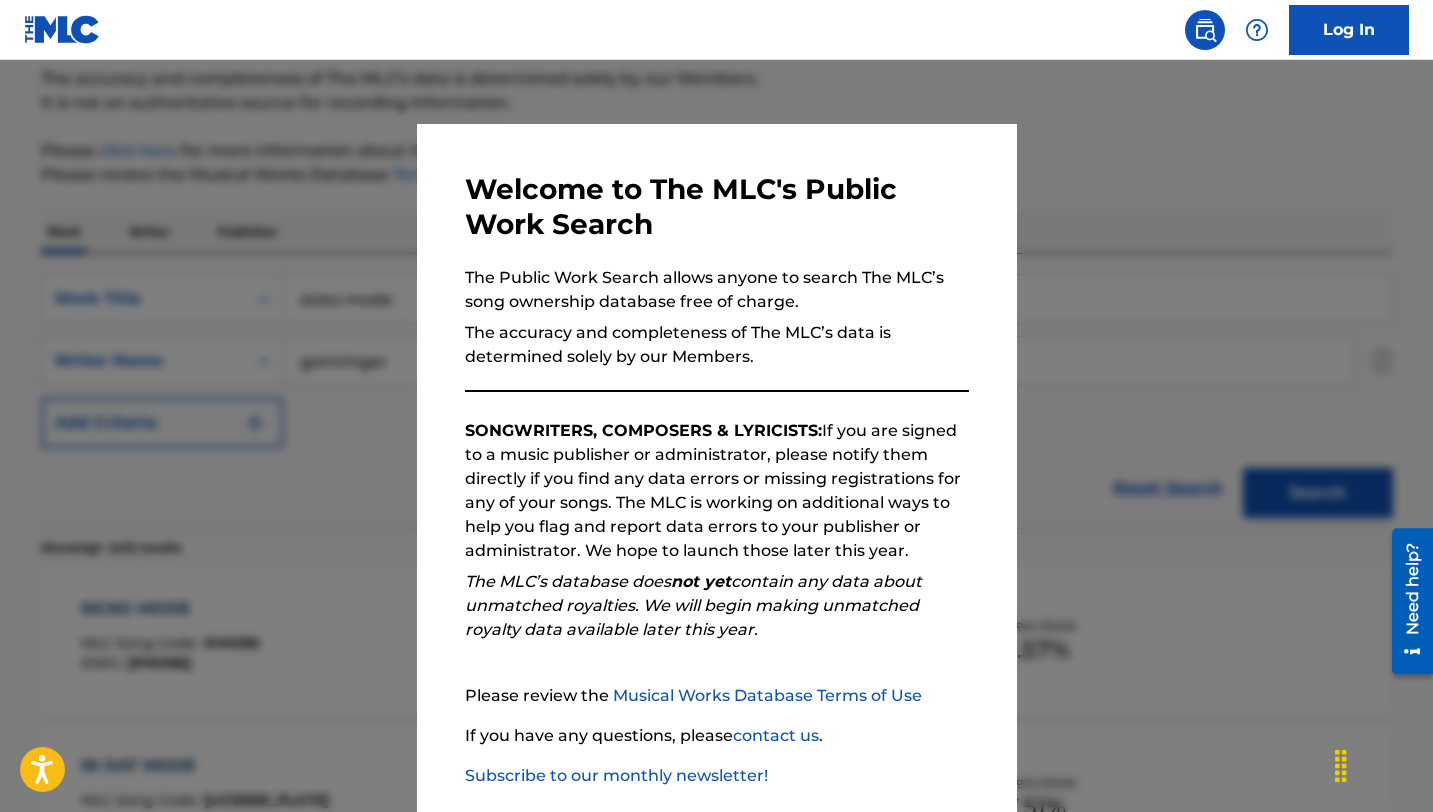 click at bounding box center [716, 466] 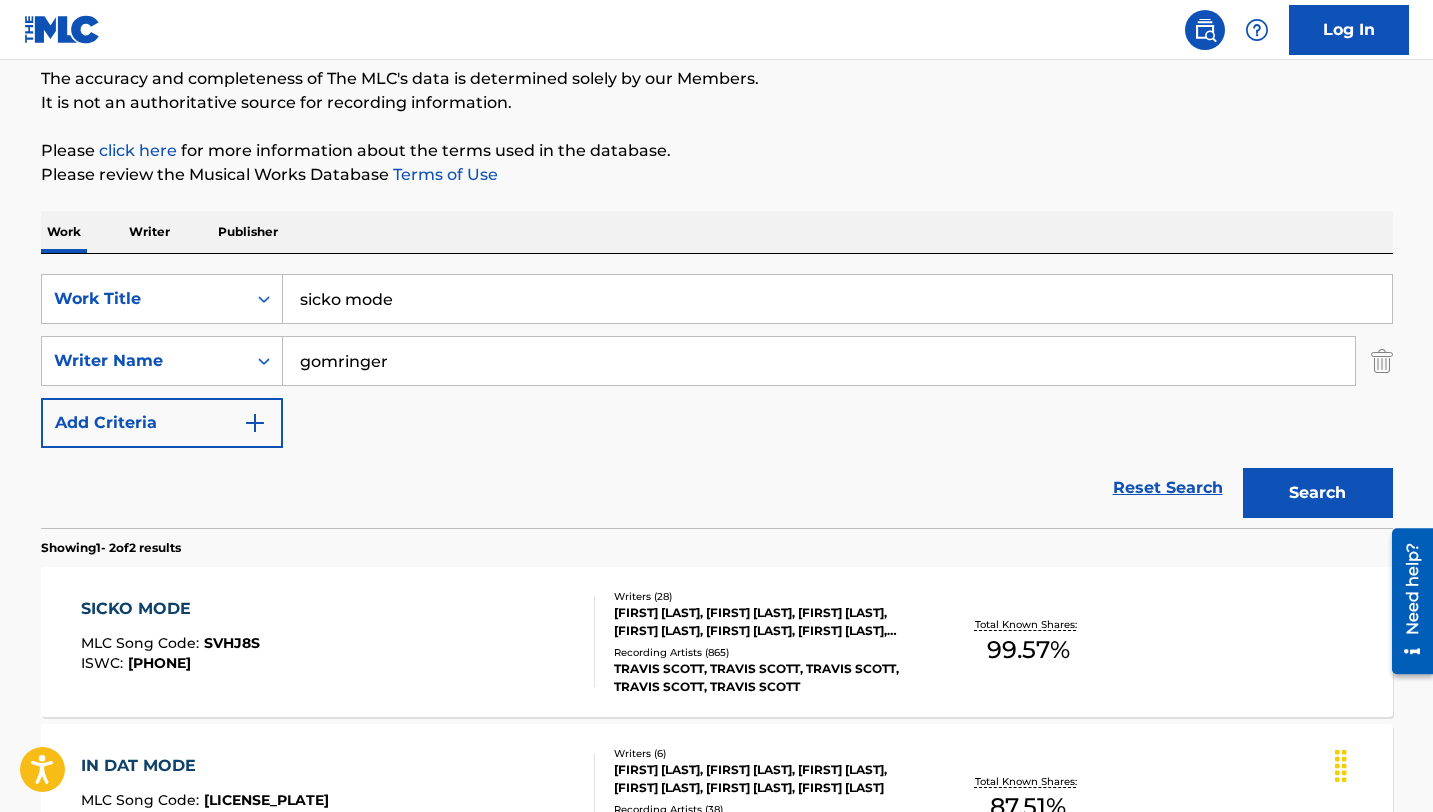 click on "sicko mode" at bounding box center (837, 299) 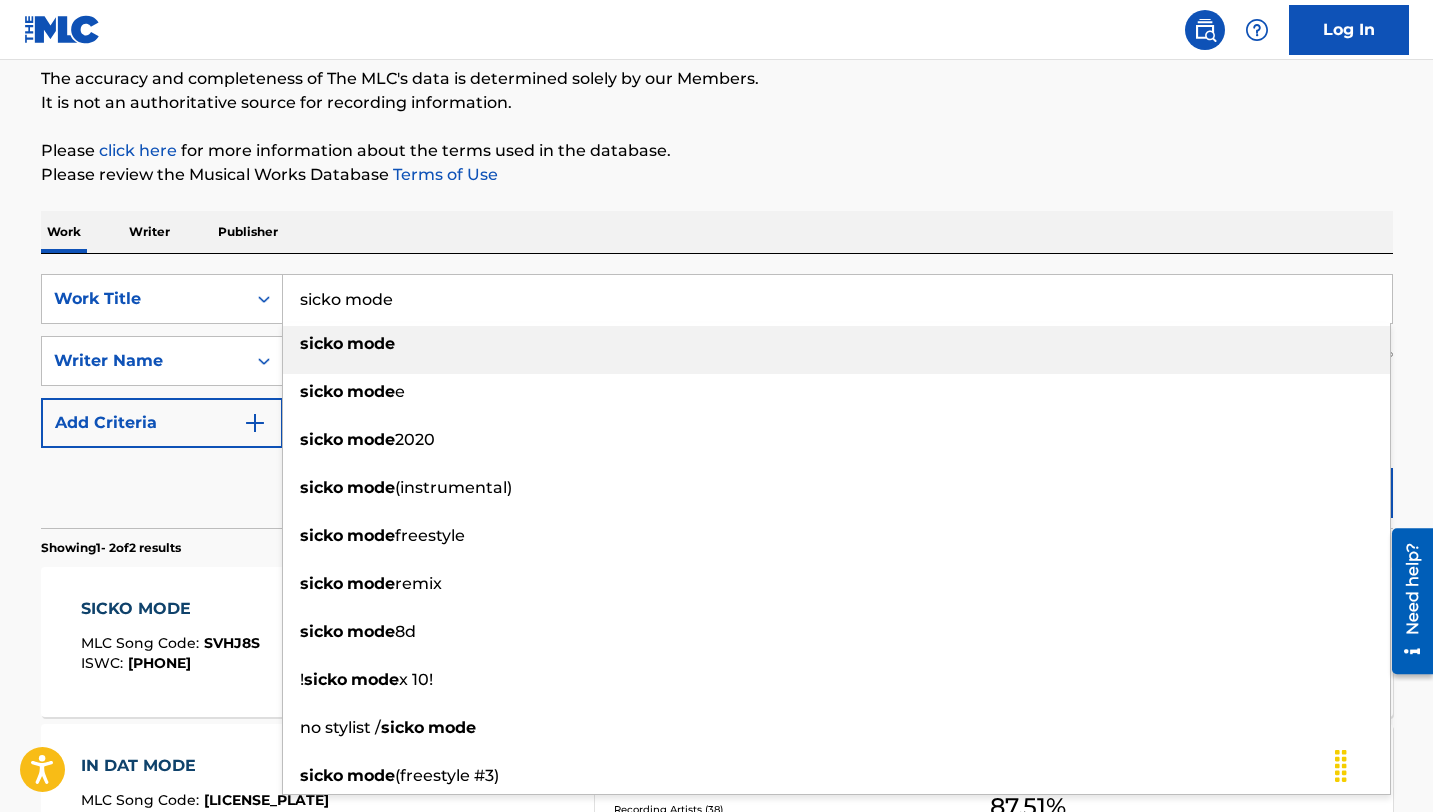 click on "sicko mode" at bounding box center (837, 299) 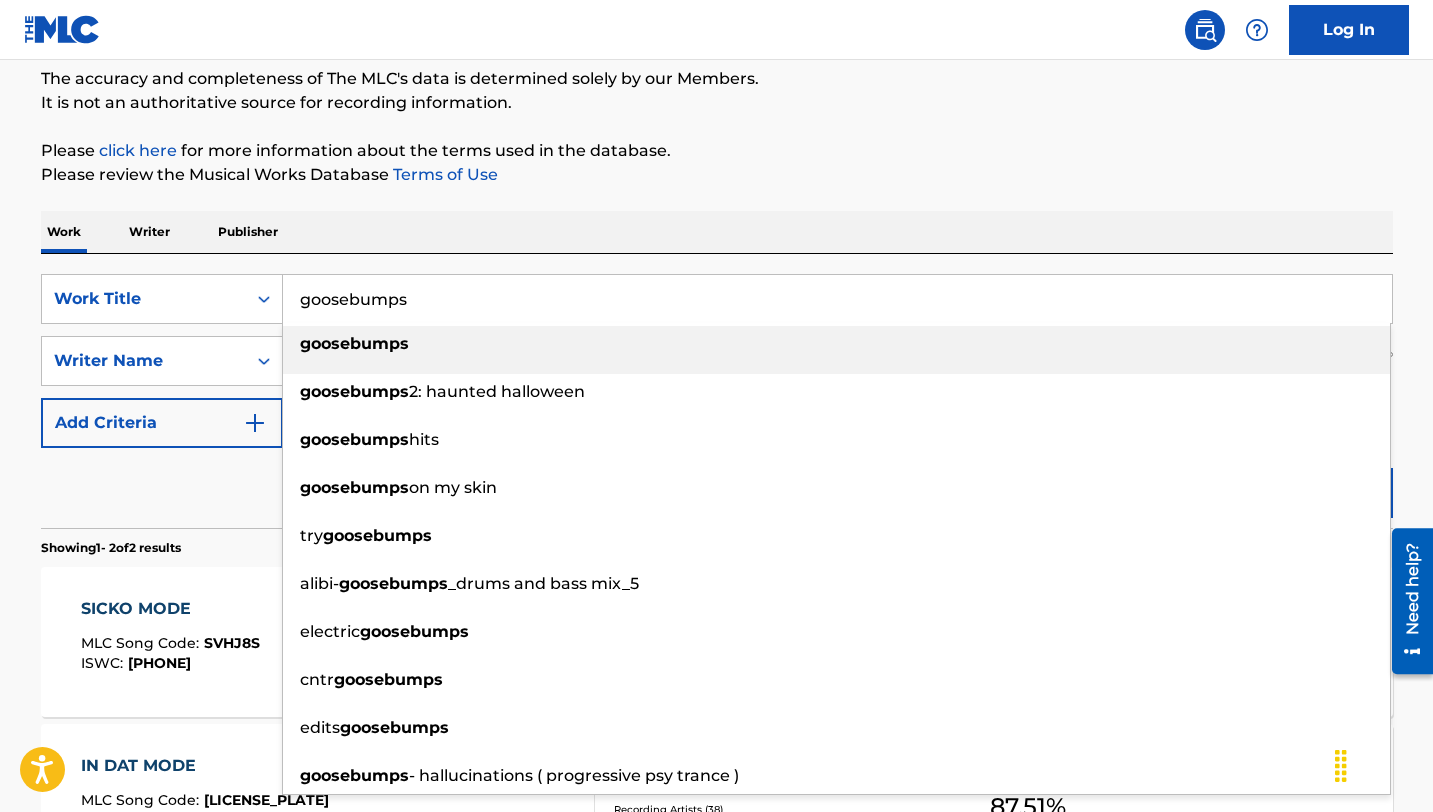 type on "goosebumps" 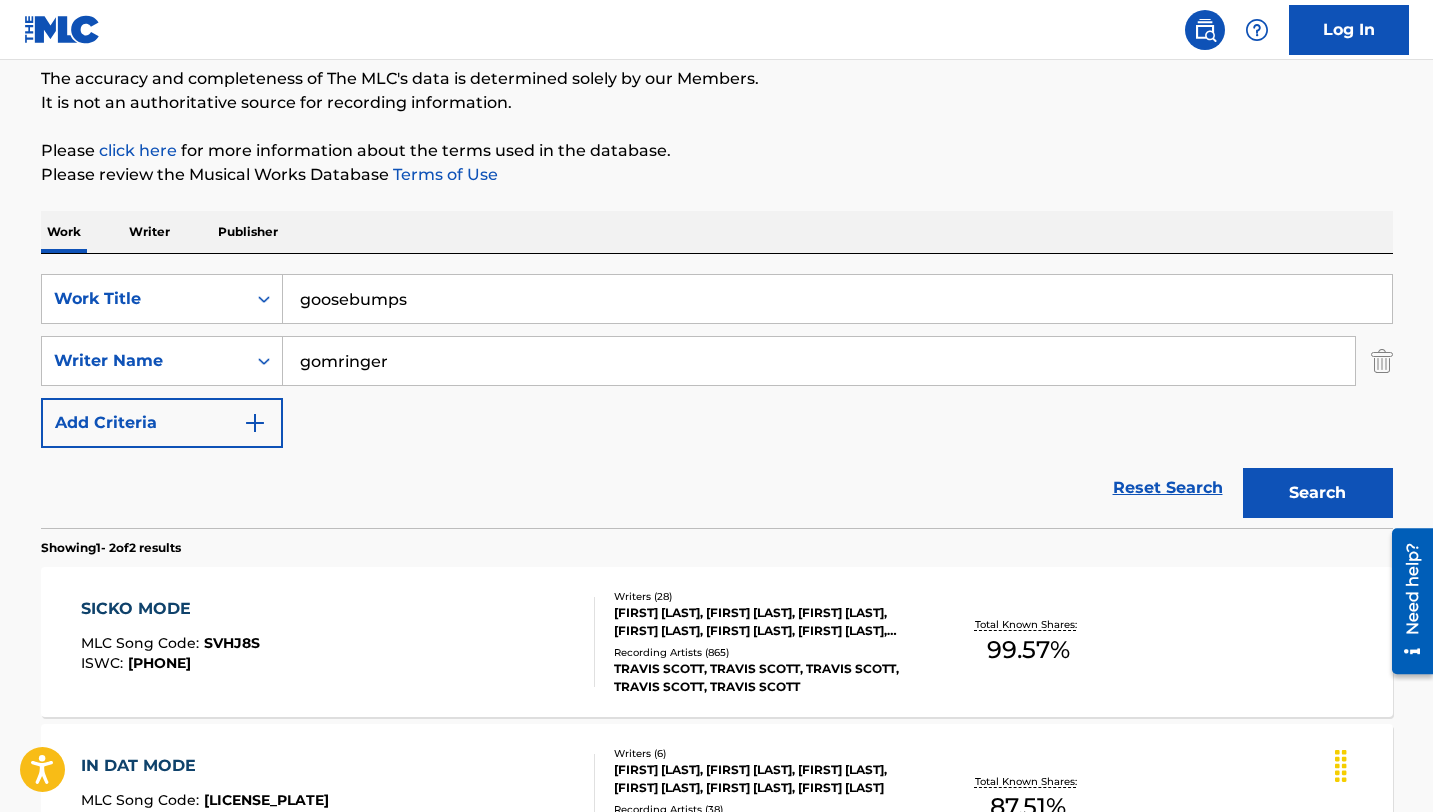 click on "Search" at bounding box center [1318, 493] 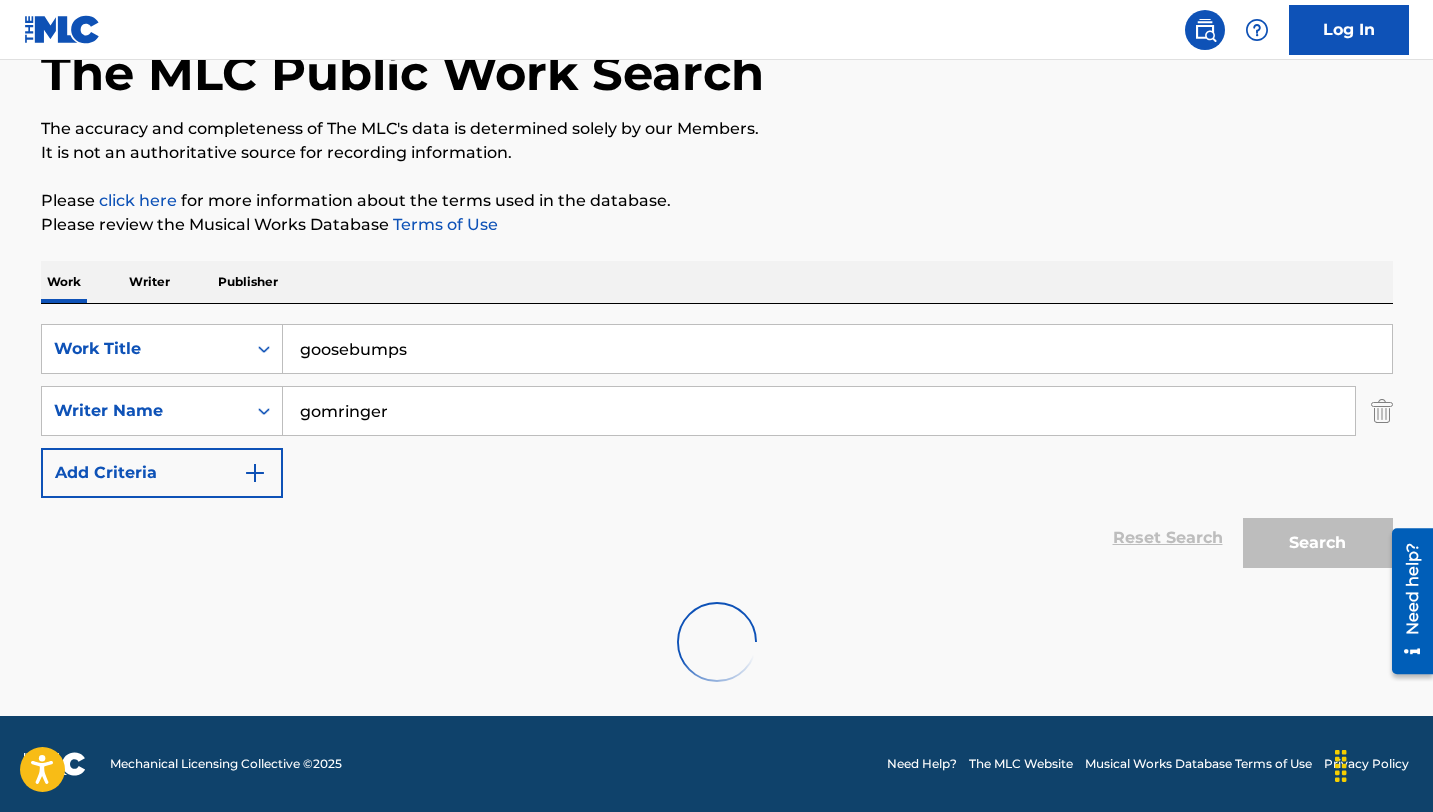 scroll, scrollTop: 171, scrollLeft: 0, axis: vertical 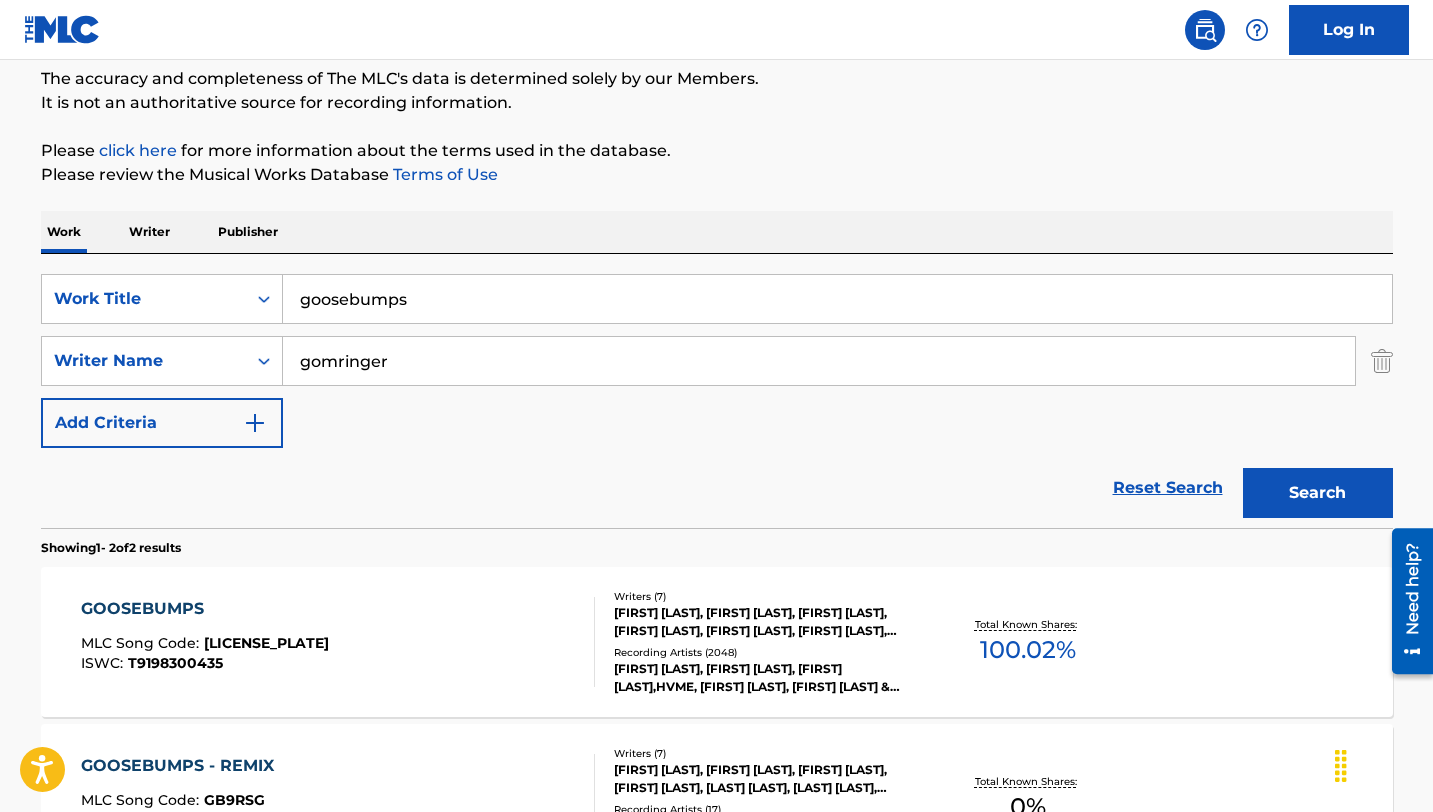 click on "GOOSEBUMPS" at bounding box center [205, 609] 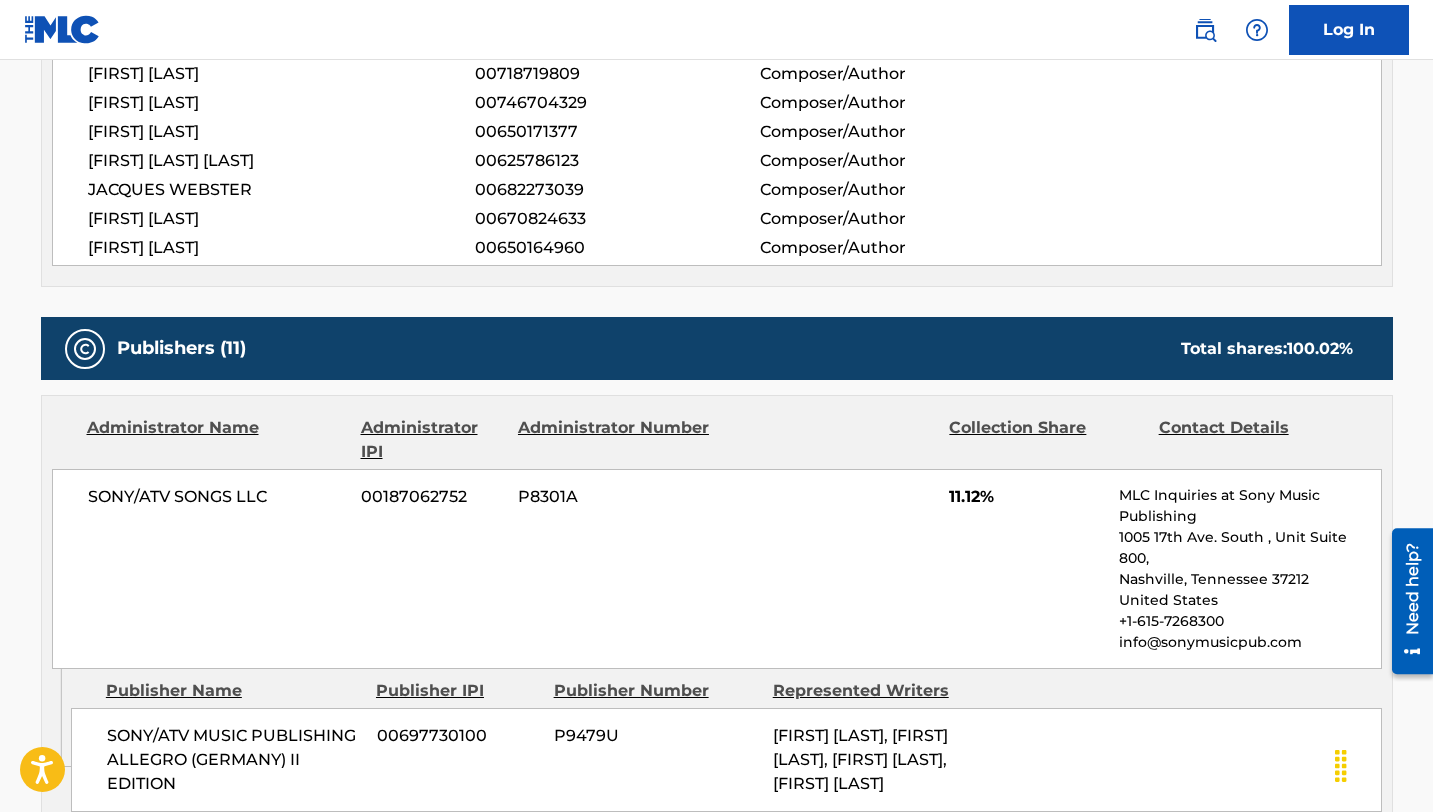 scroll, scrollTop: 979, scrollLeft: 0, axis: vertical 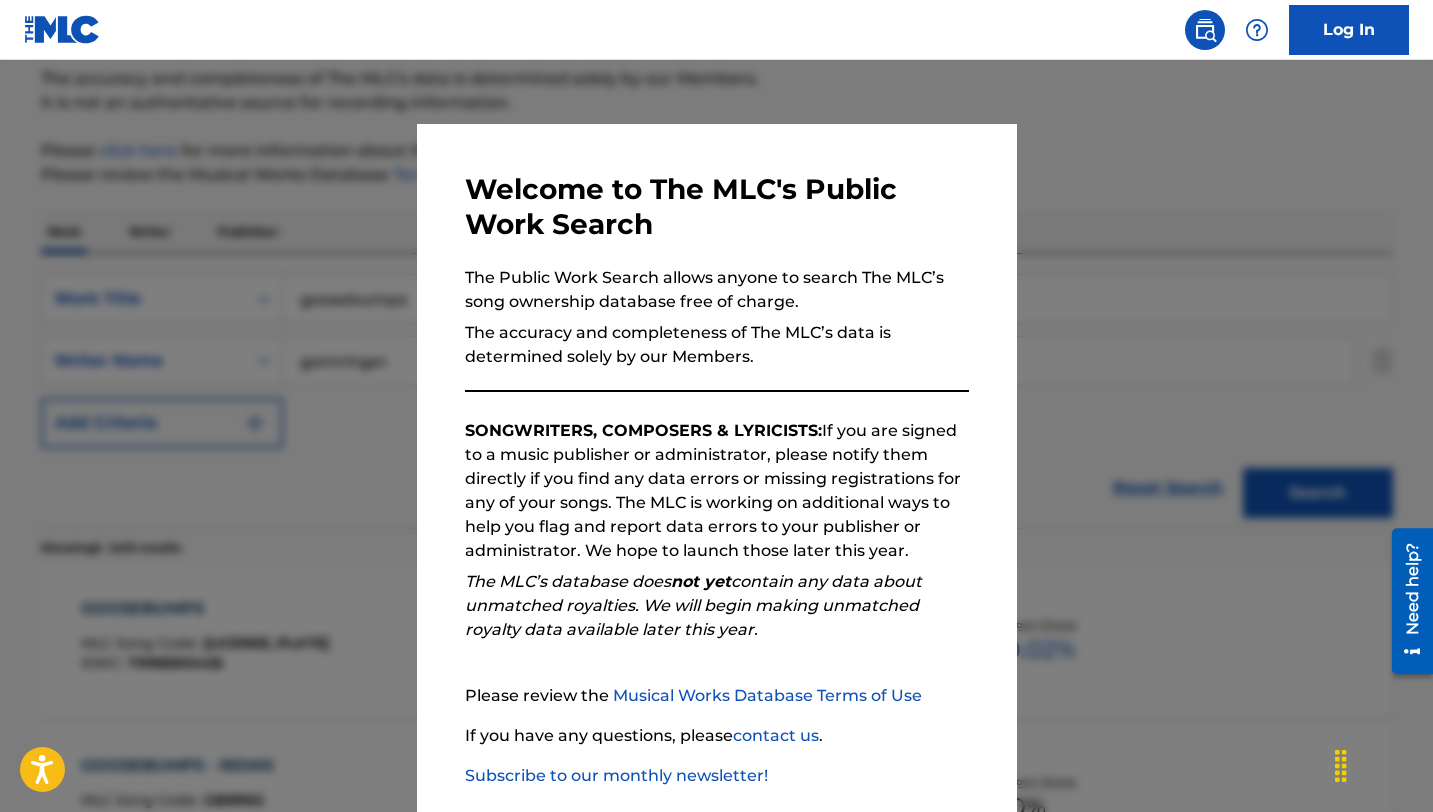 click at bounding box center (716, 466) 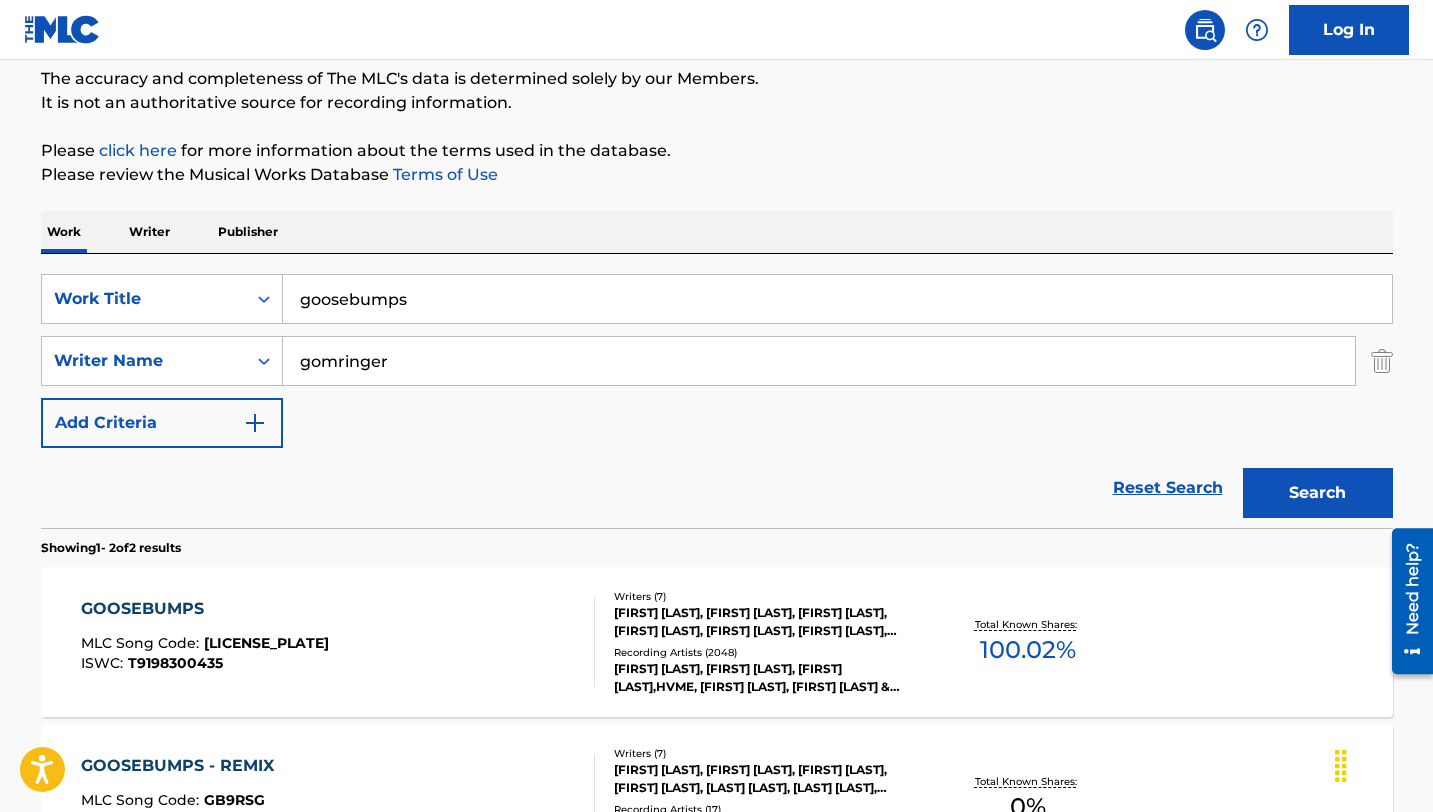 click on "goosebumps" at bounding box center [837, 299] 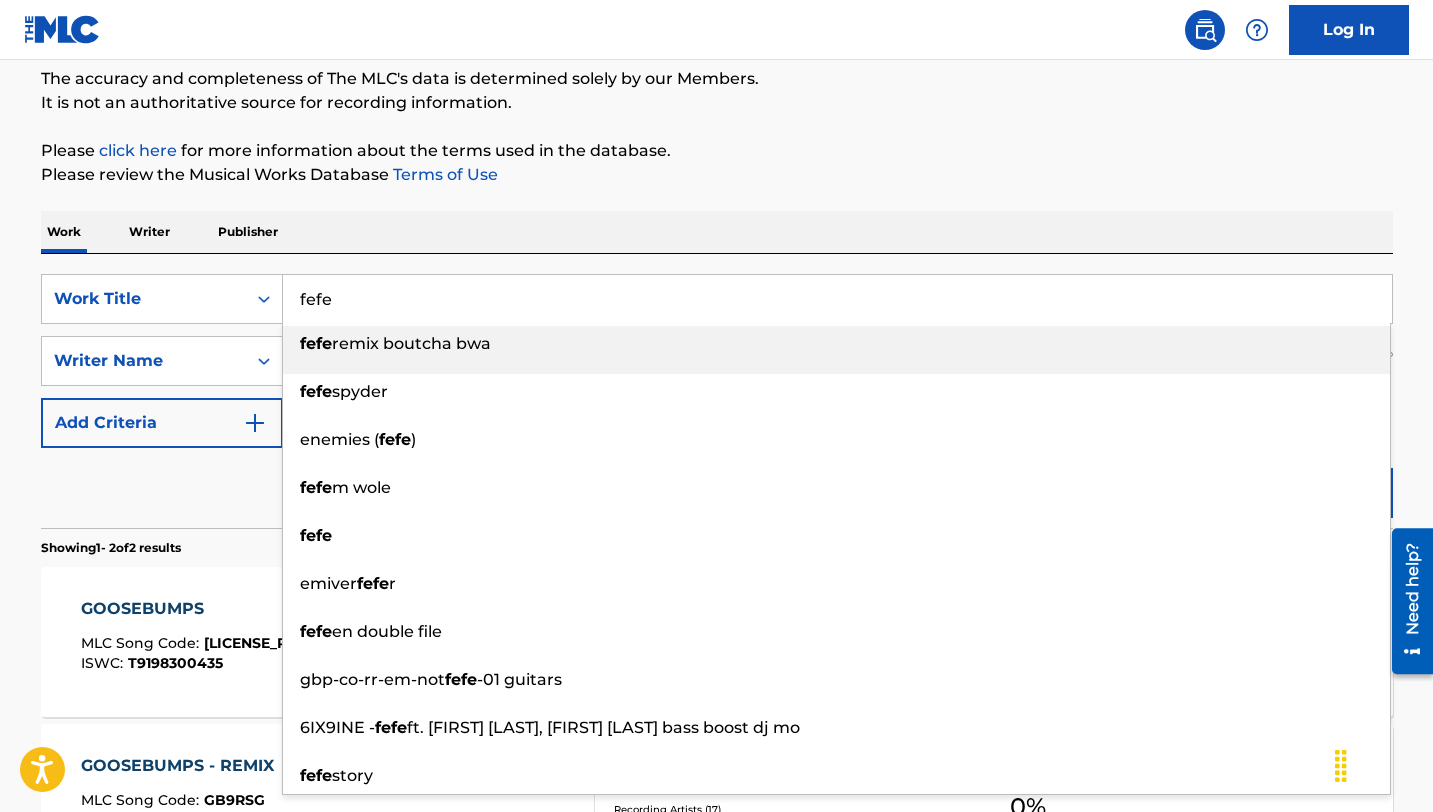 type on "fefe" 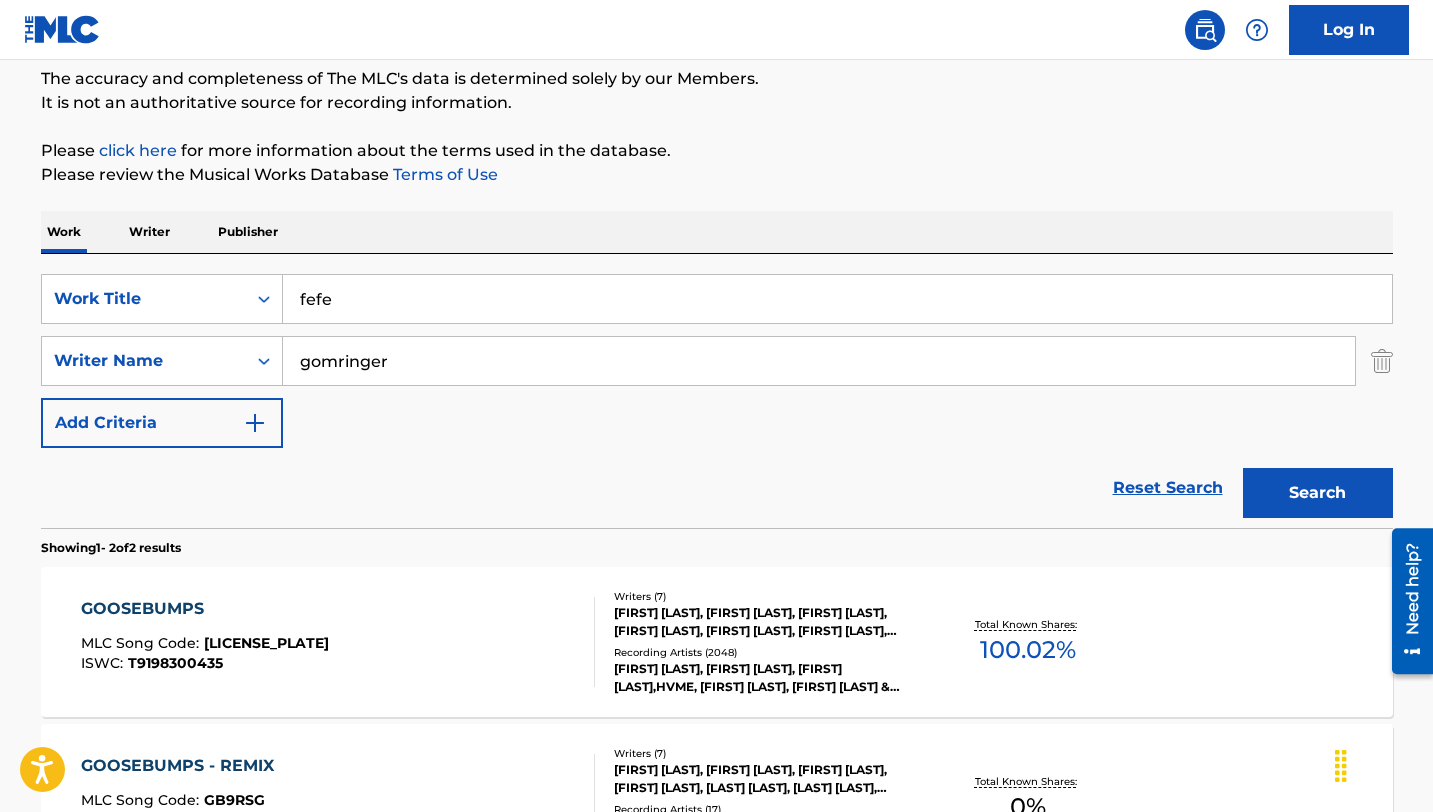 click on "Search" at bounding box center [1318, 493] 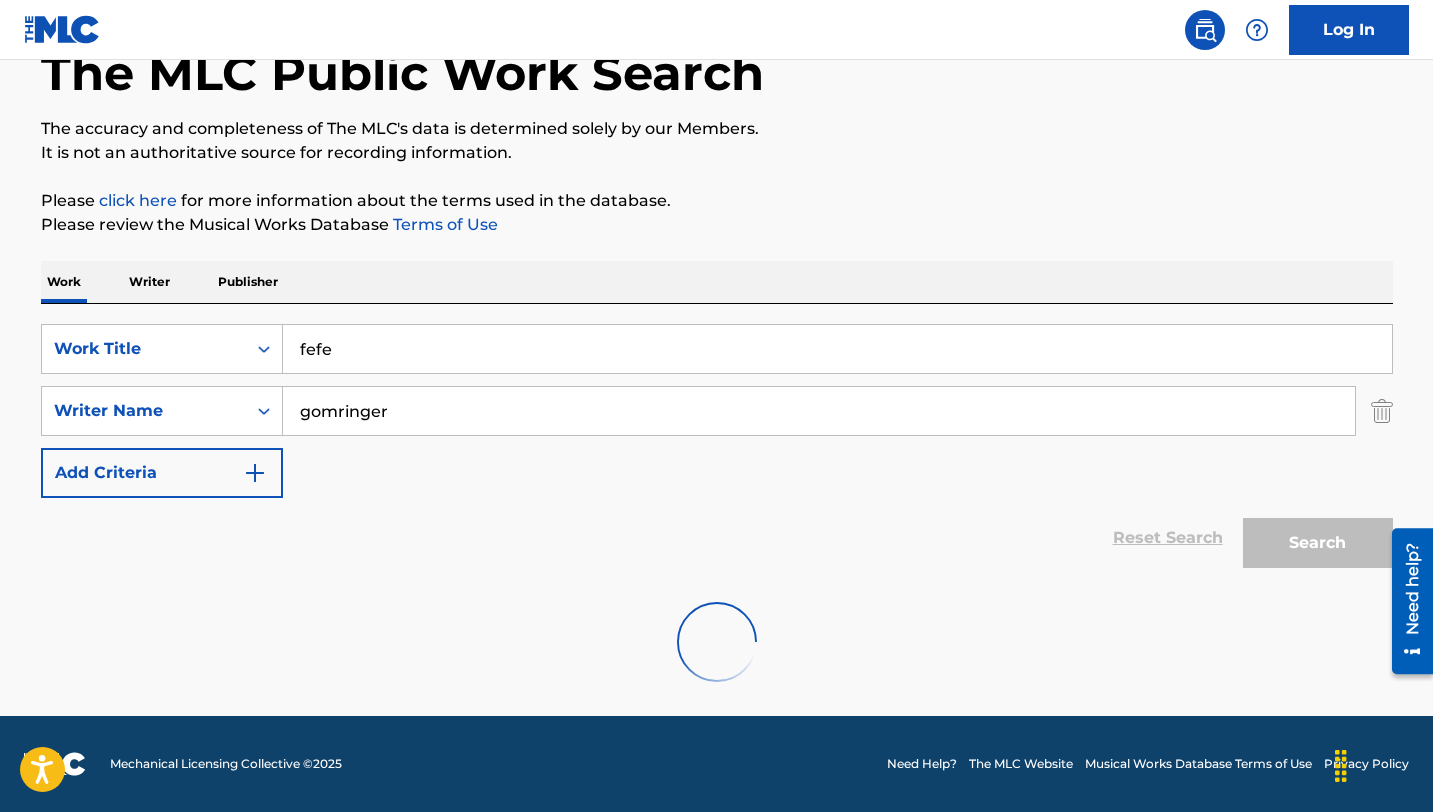 scroll, scrollTop: 171, scrollLeft: 0, axis: vertical 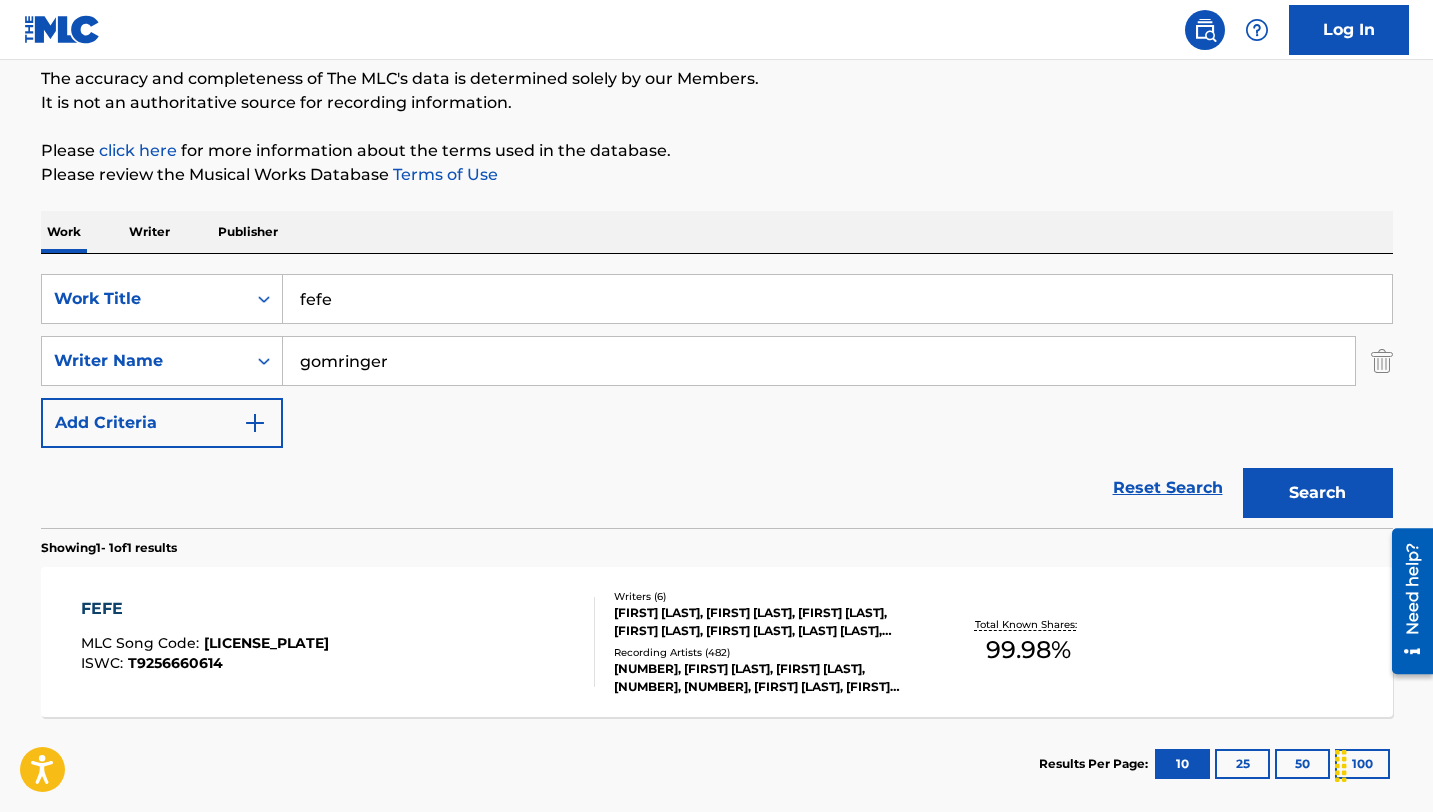click on "FEFE" at bounding box center [205, 609] 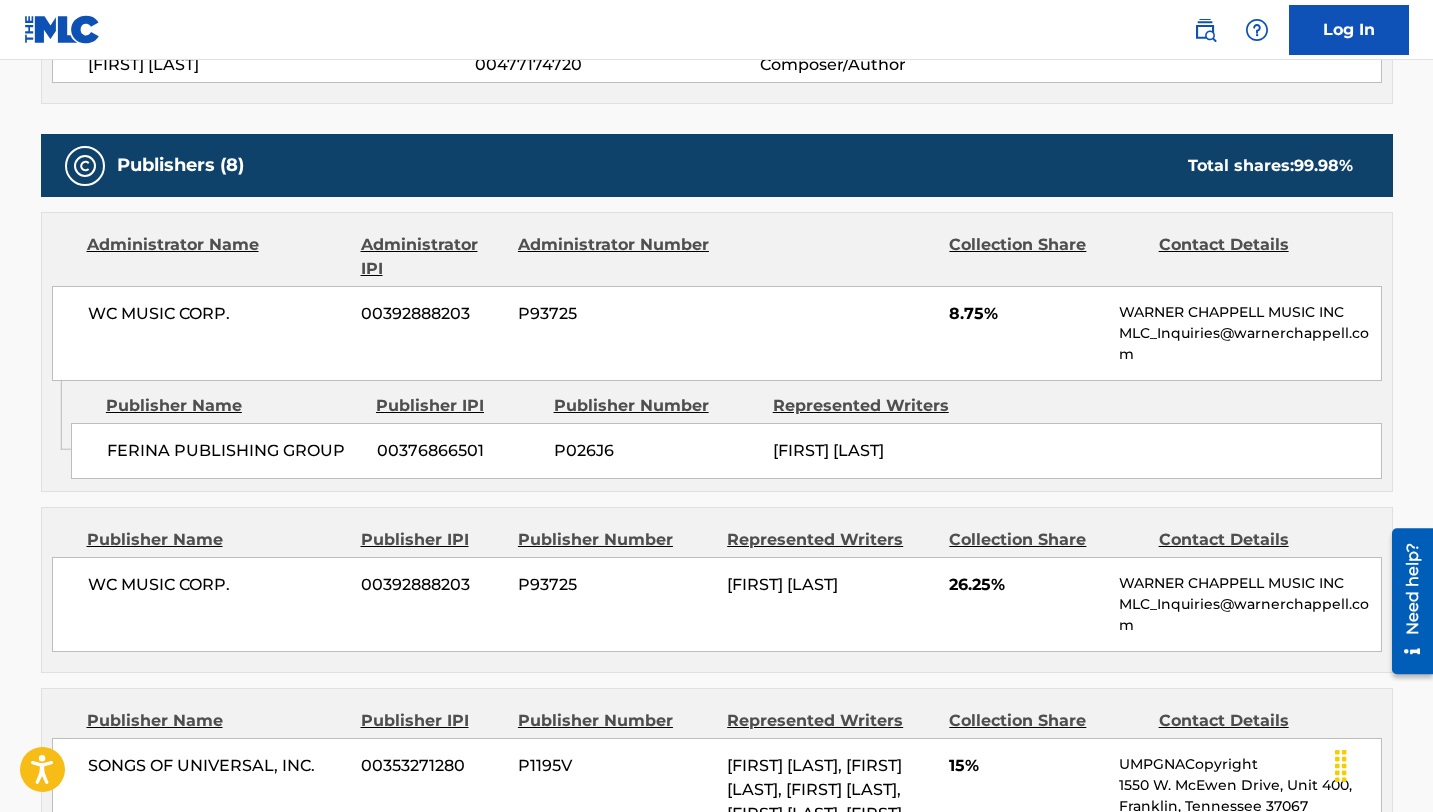 scroll, scrollTop: 1057, scrollLeft: 0, axis: vertical 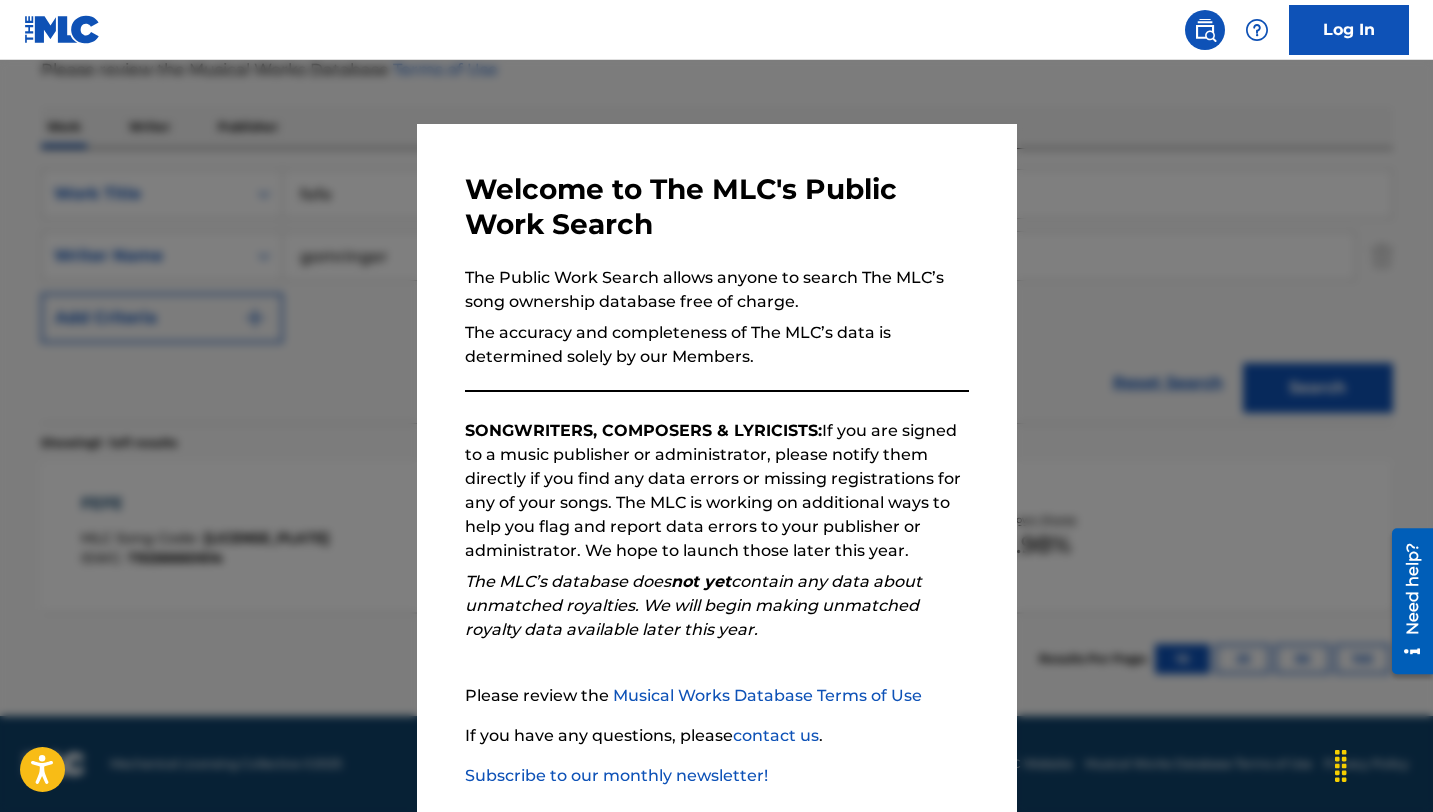 click at bounding box center (716, 466) 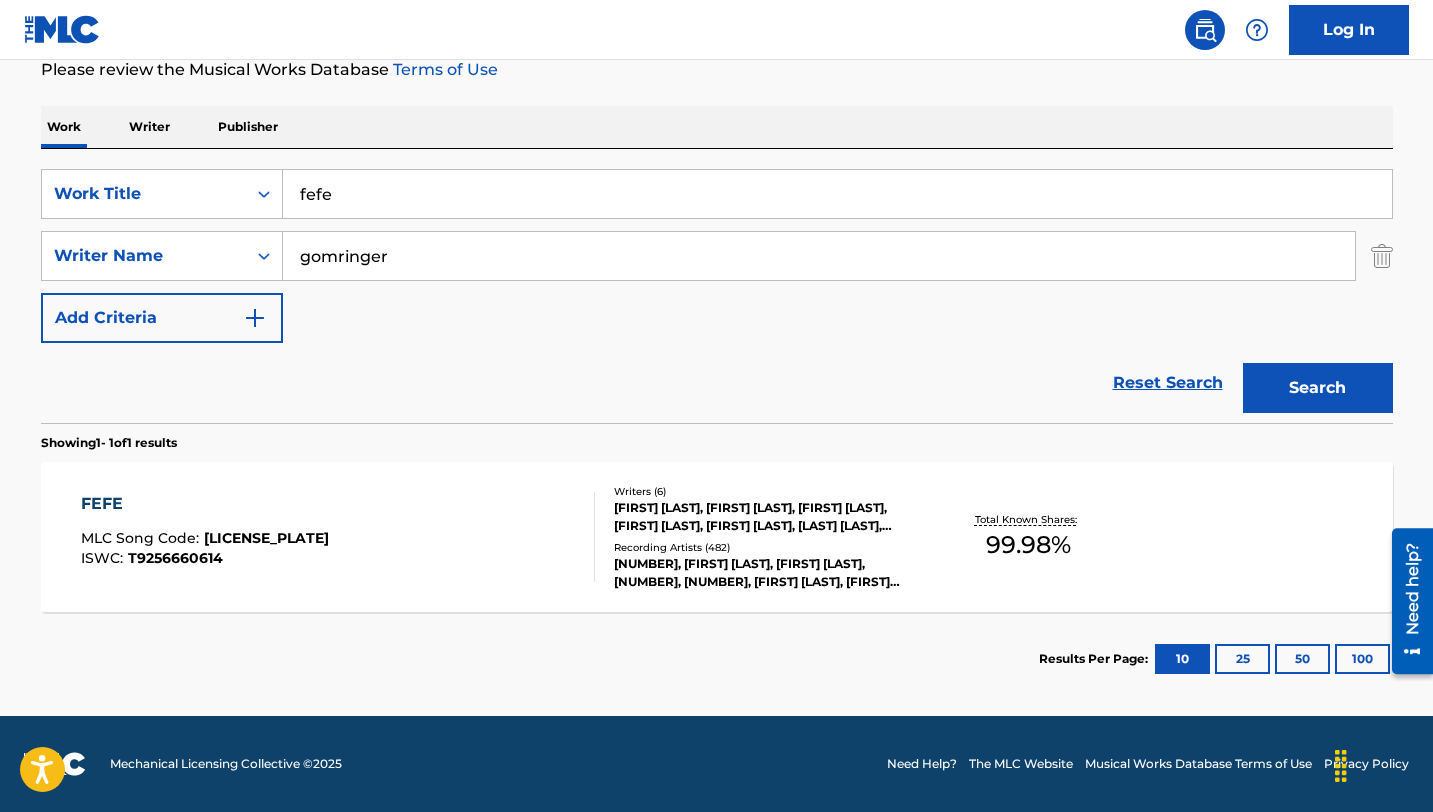 click on "fefe" at bounding box center (837, 194) 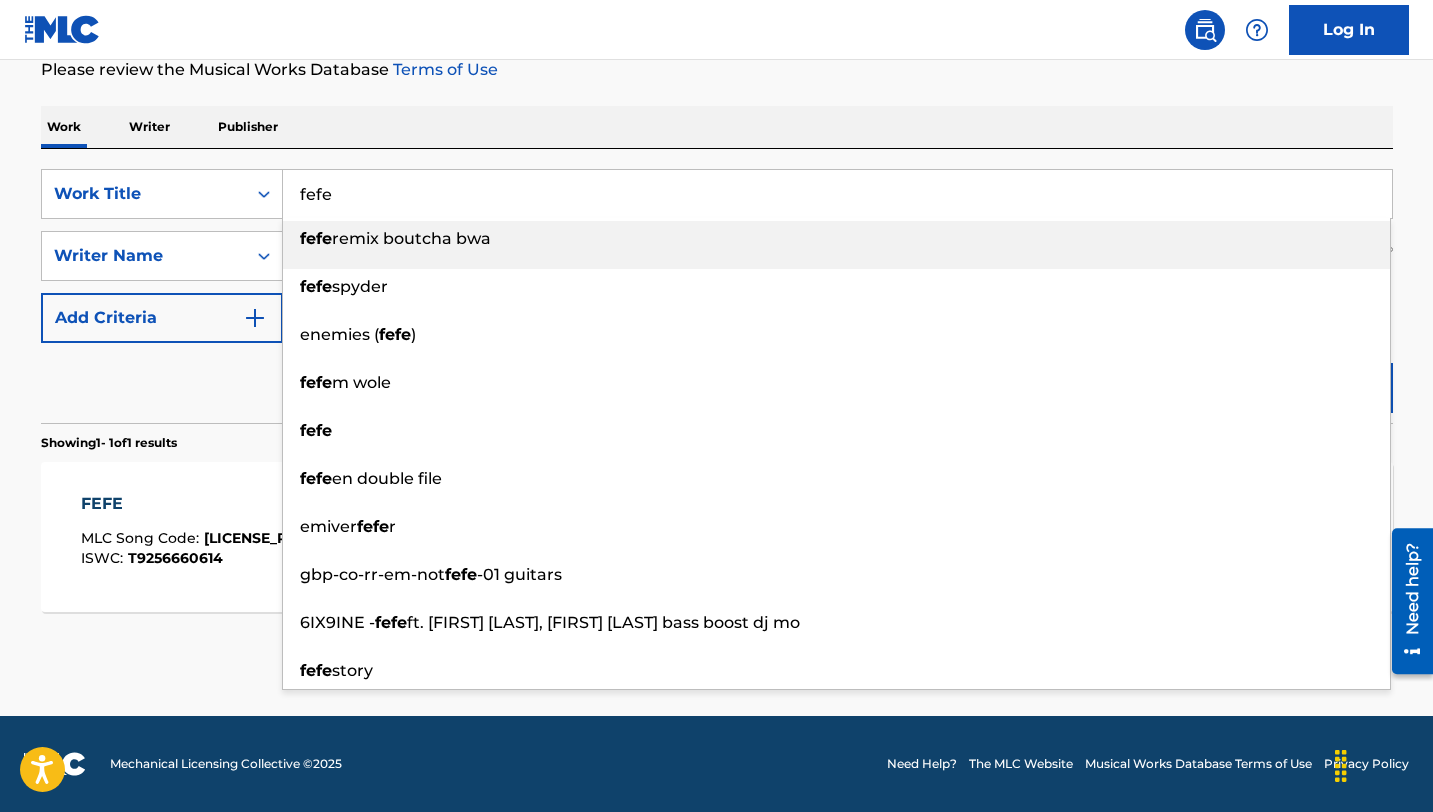 click on "fefe" at bounding box center (837, 194) 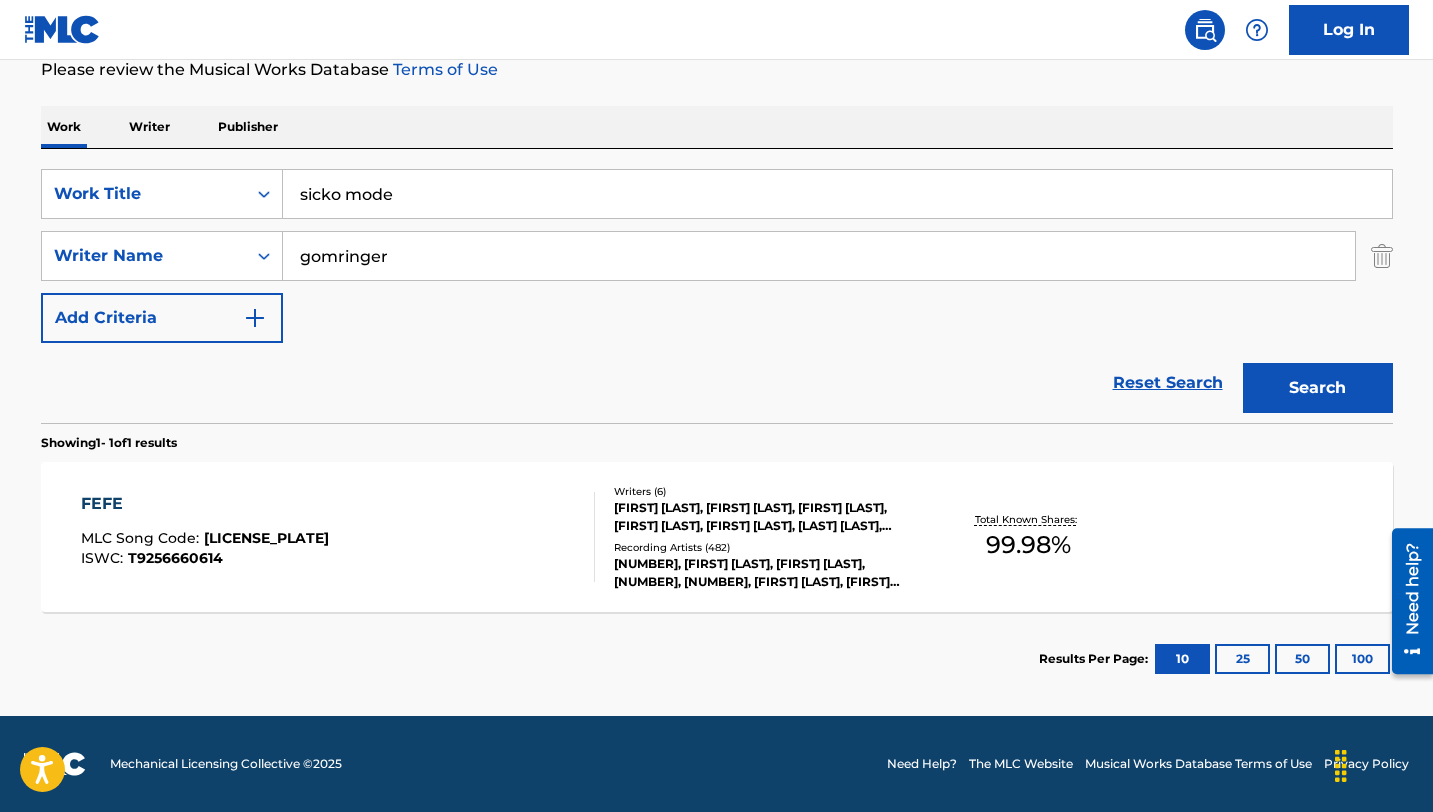 type on "sicko mode" 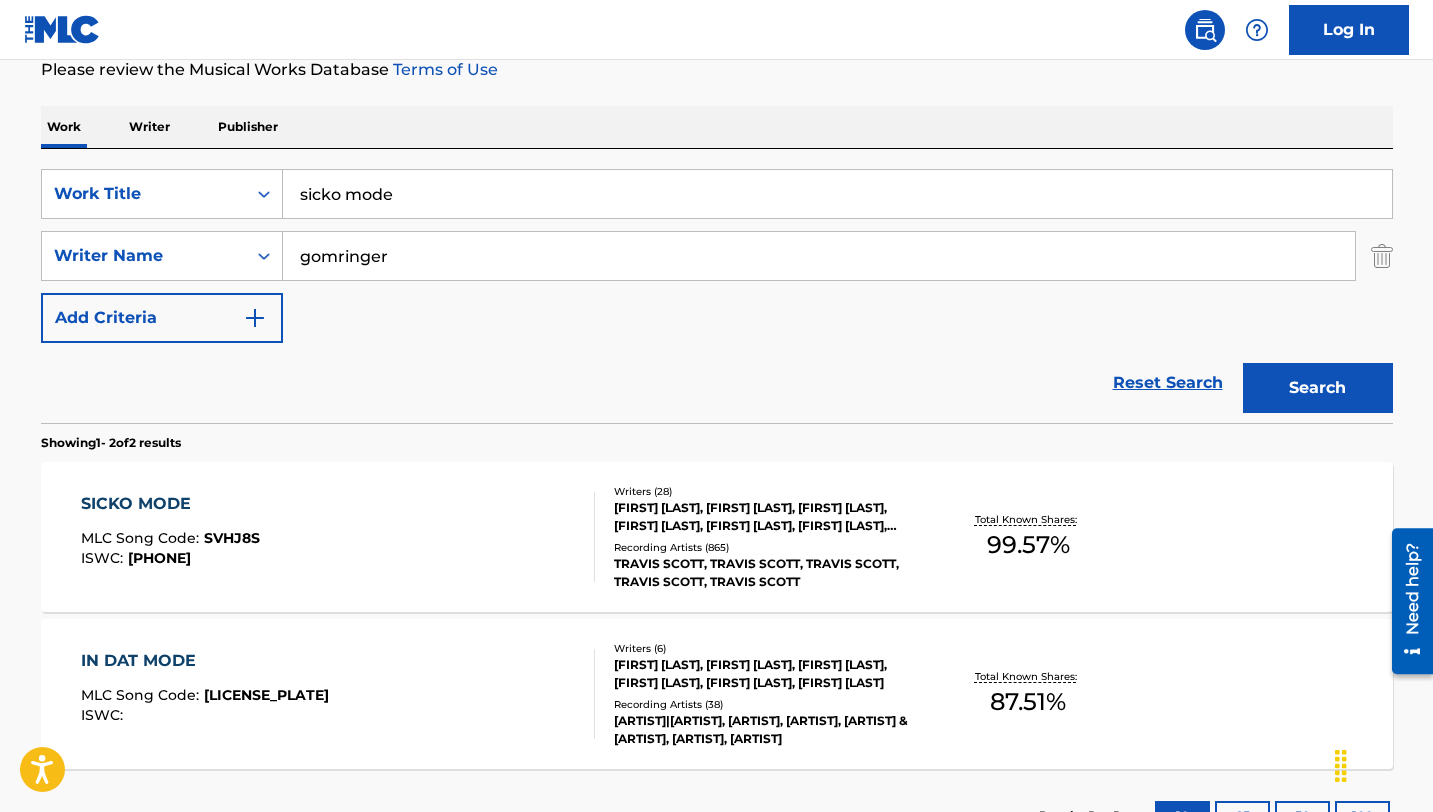 scroll, scrollTop: 433, scrollLeft: 0, axis: vertical 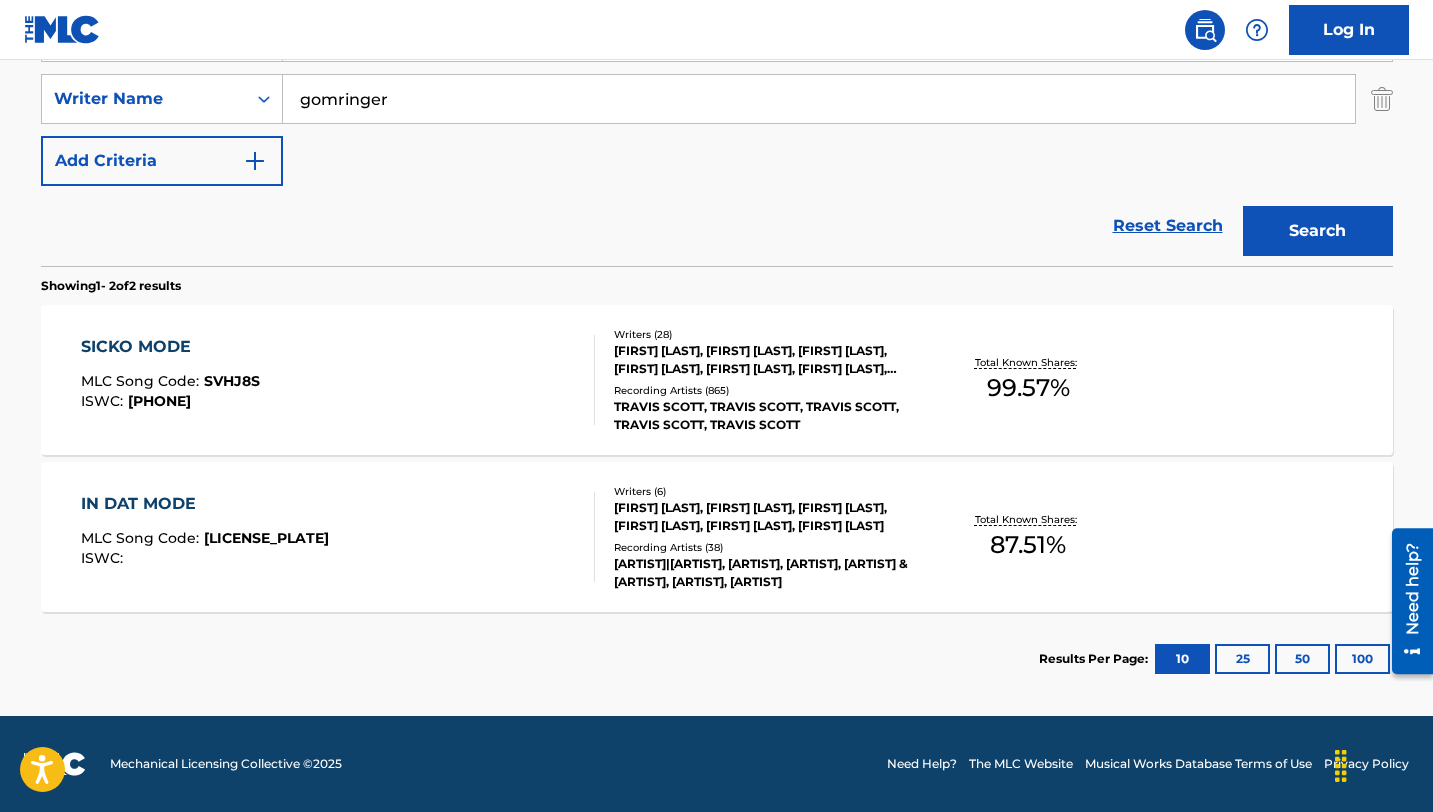 click on "SICKO MODE" at bounding box center [170, 347] 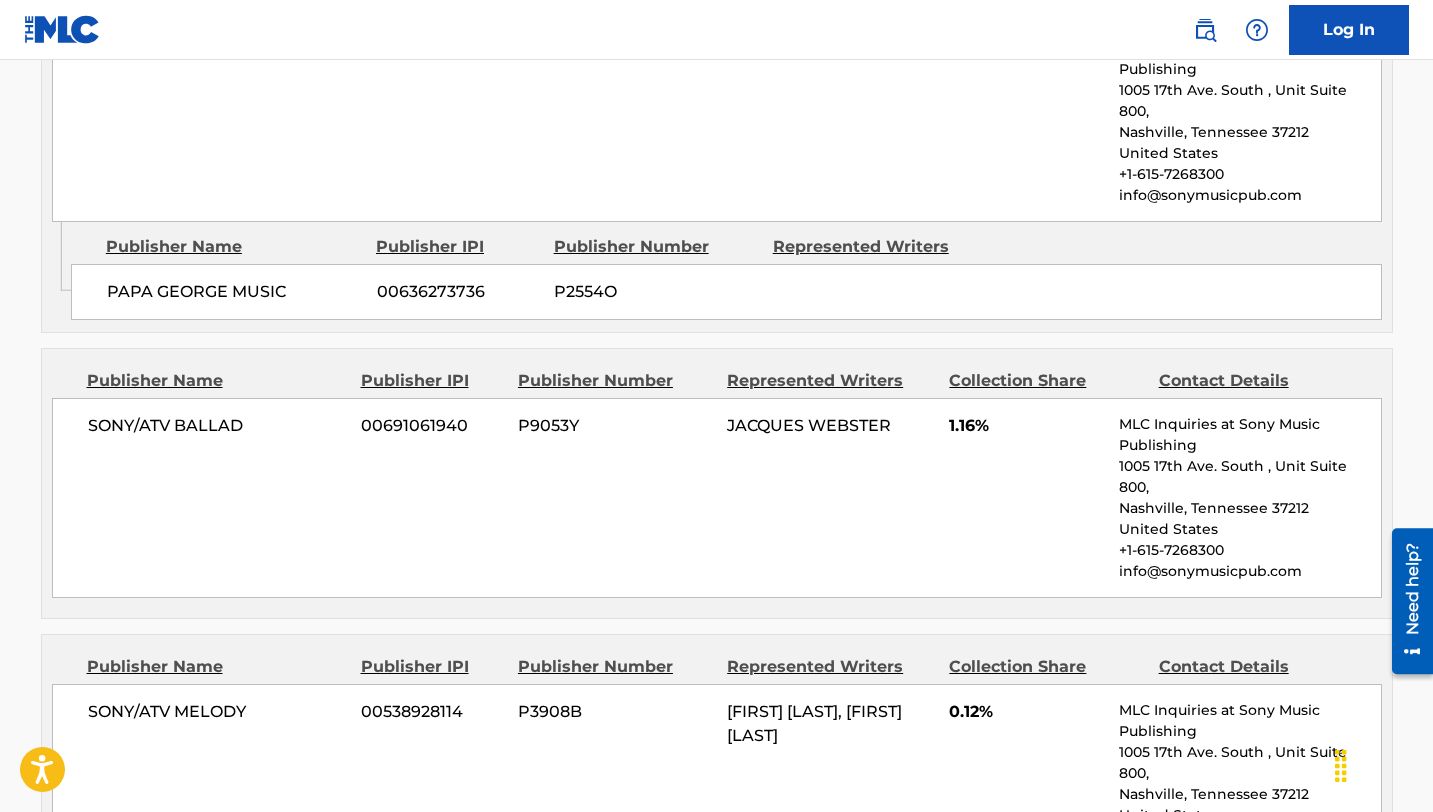 scroll, scrollTop: 4963, scrollLeft: 0, axis: vertical 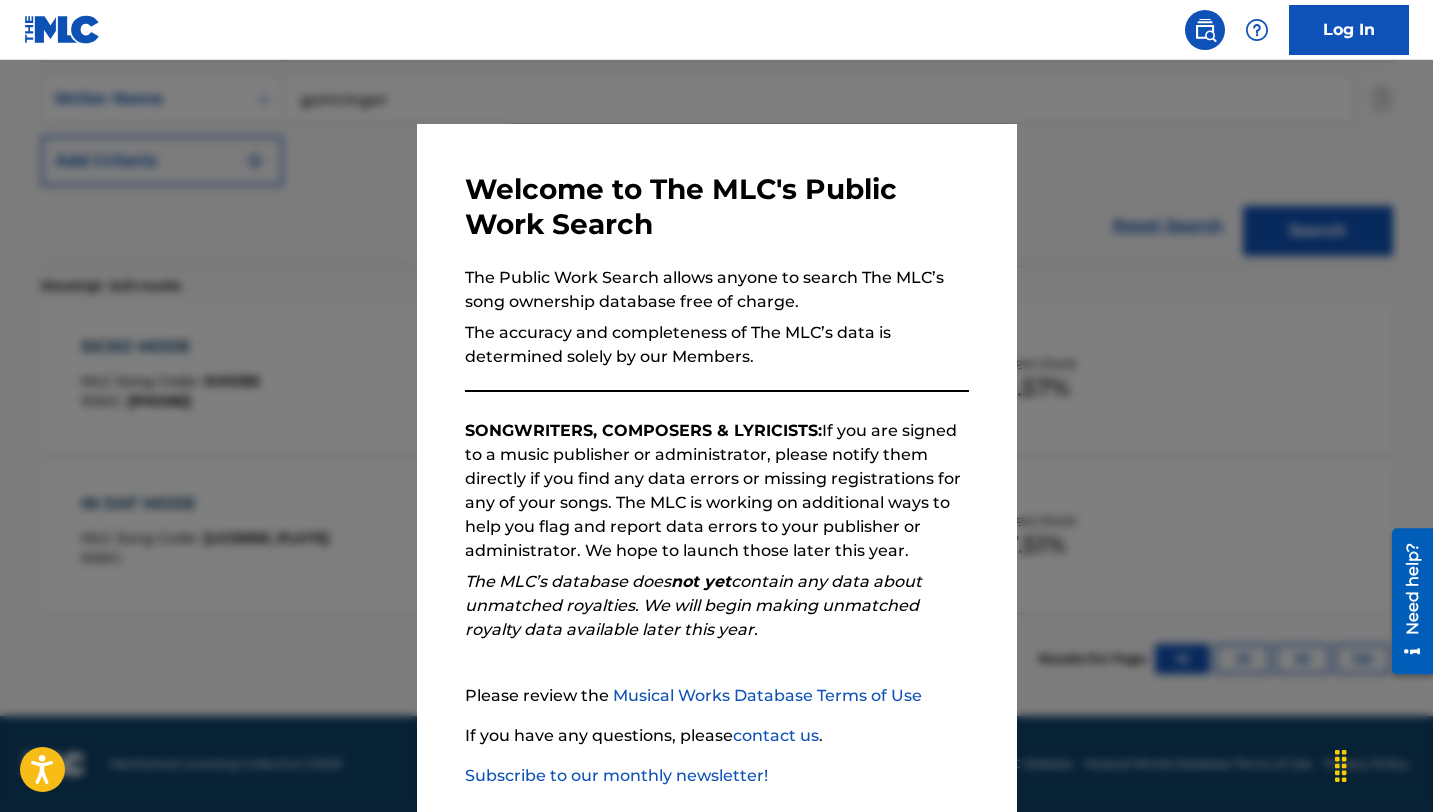 drag, startPoint x: 354, startPoint y: 272, endPoint x: 353, endPoint y: 291, distance: 19.026299 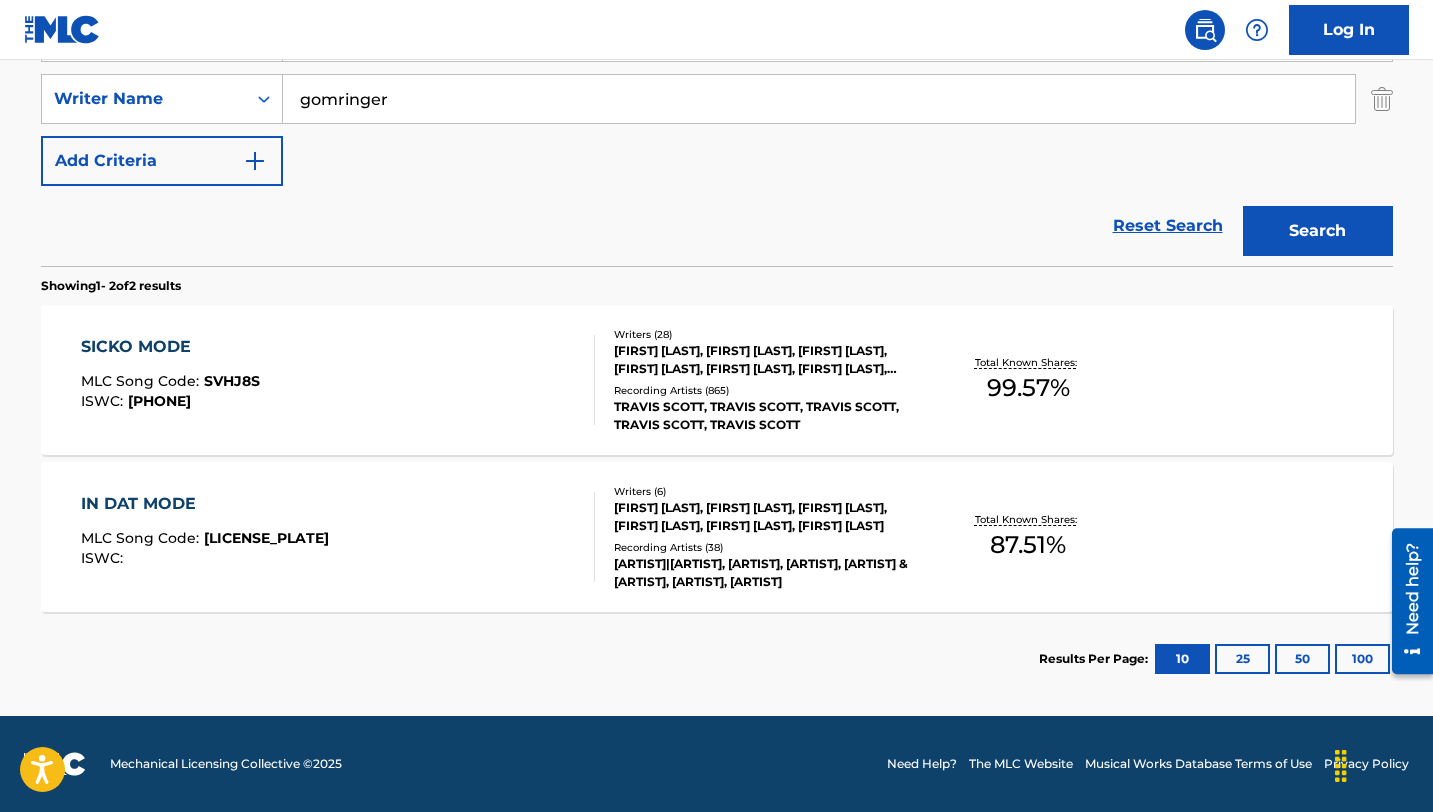 scroll, scrollTop: 159, scrollLeft: 0, axis: vertical 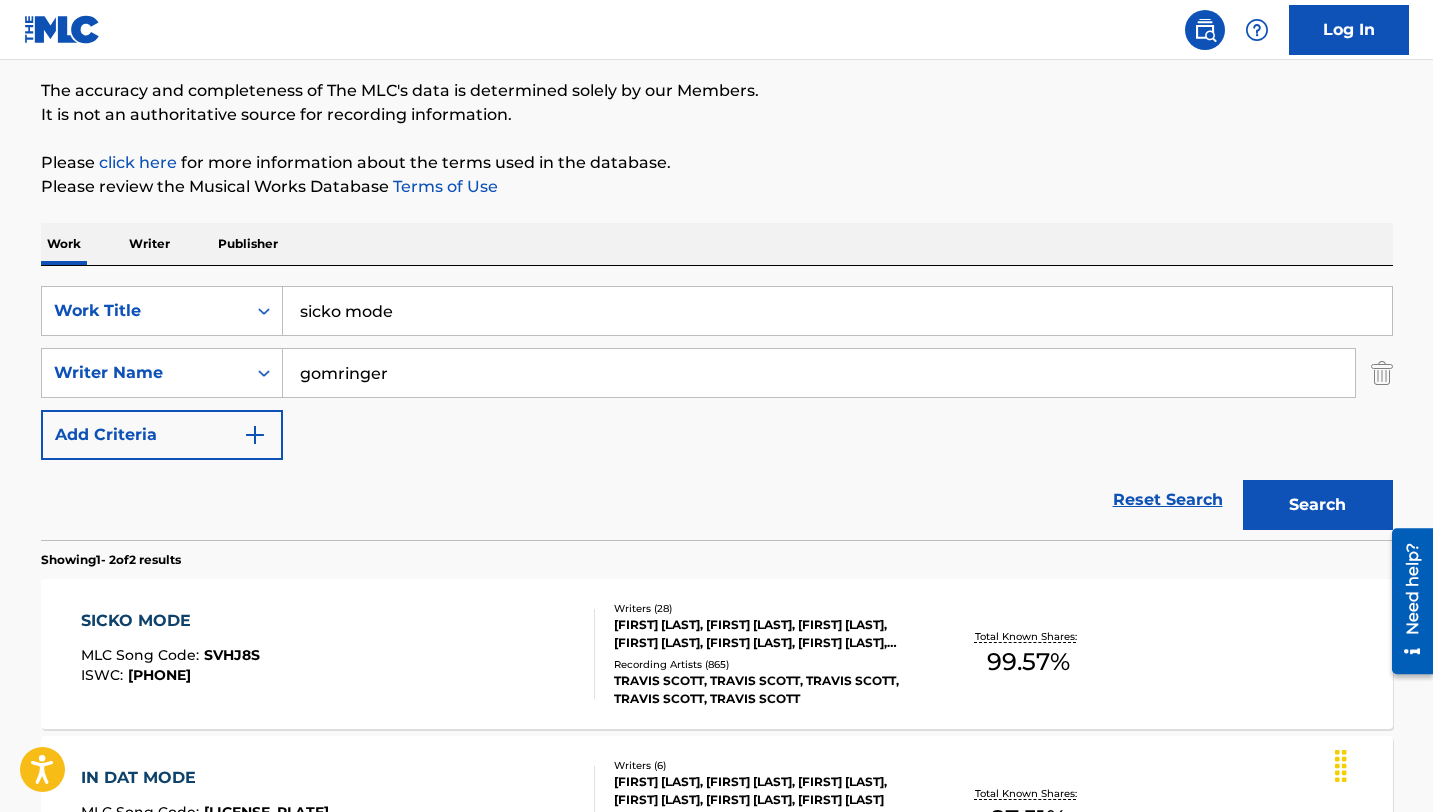 click on "sicko mode" at bounding box center [837, 311] 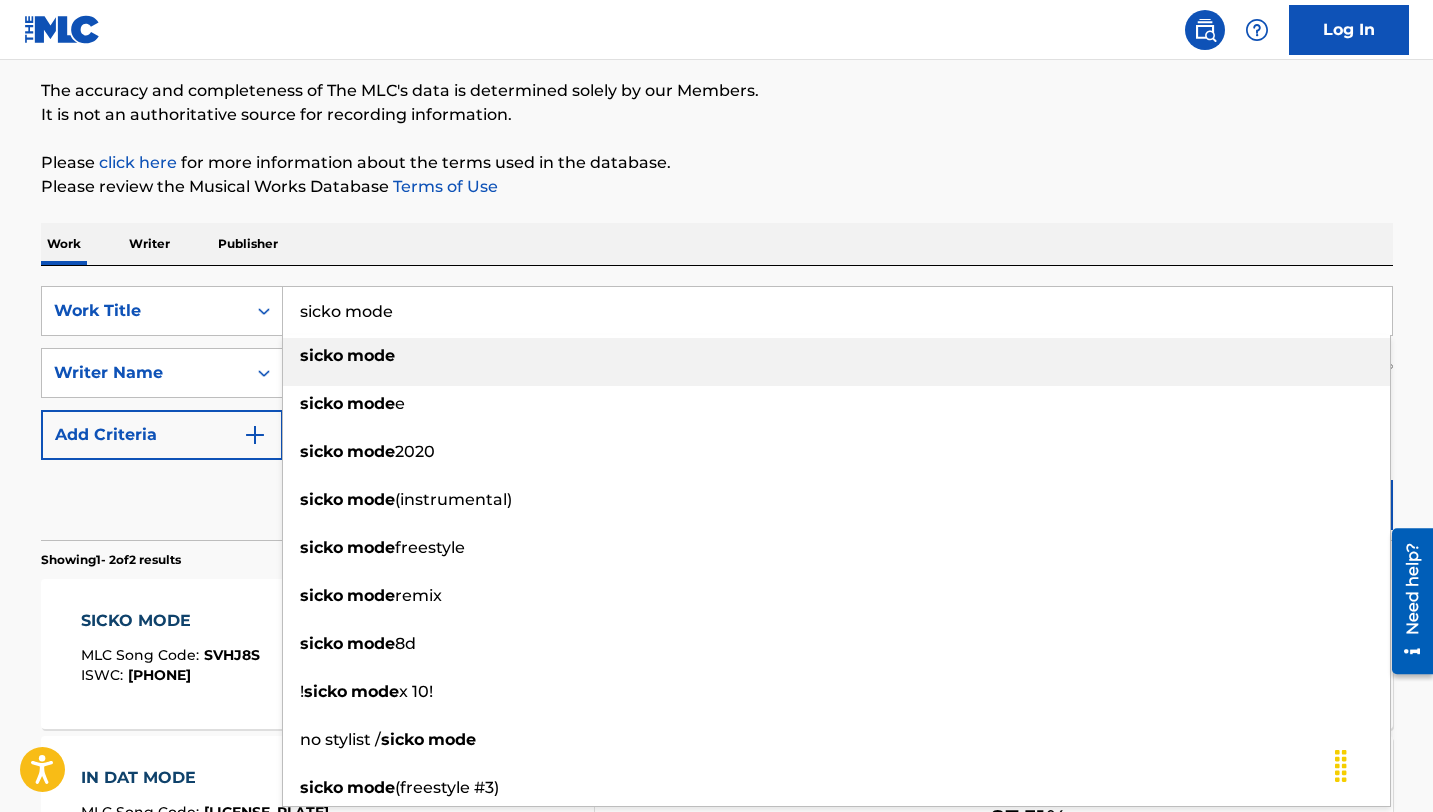 click on "sicko mode" at bounding box center [837, 311] 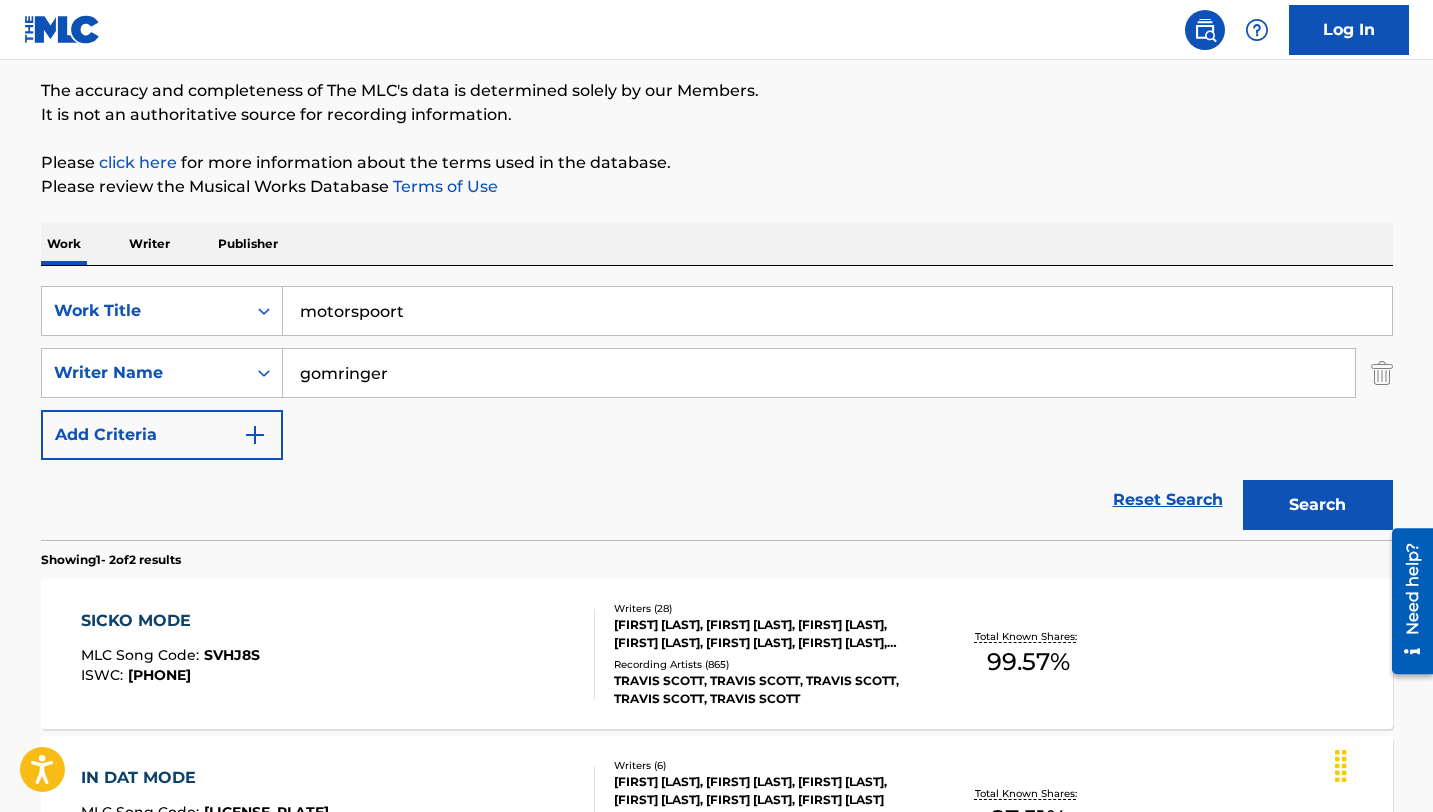click on "Search" at bounding box center (1318, 505) 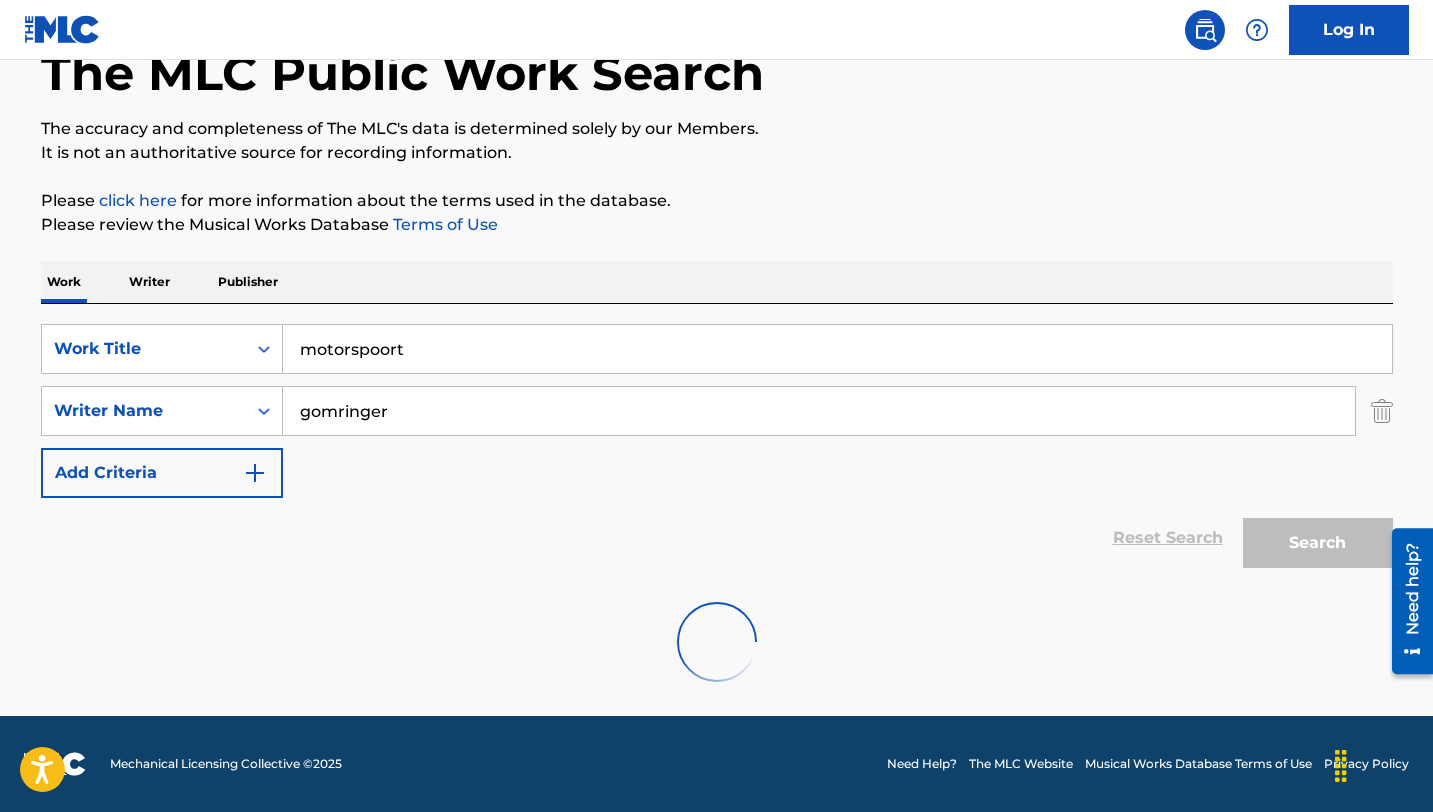 scroll, scrollTop: 56, scrollLeft: 0, axis: vertical 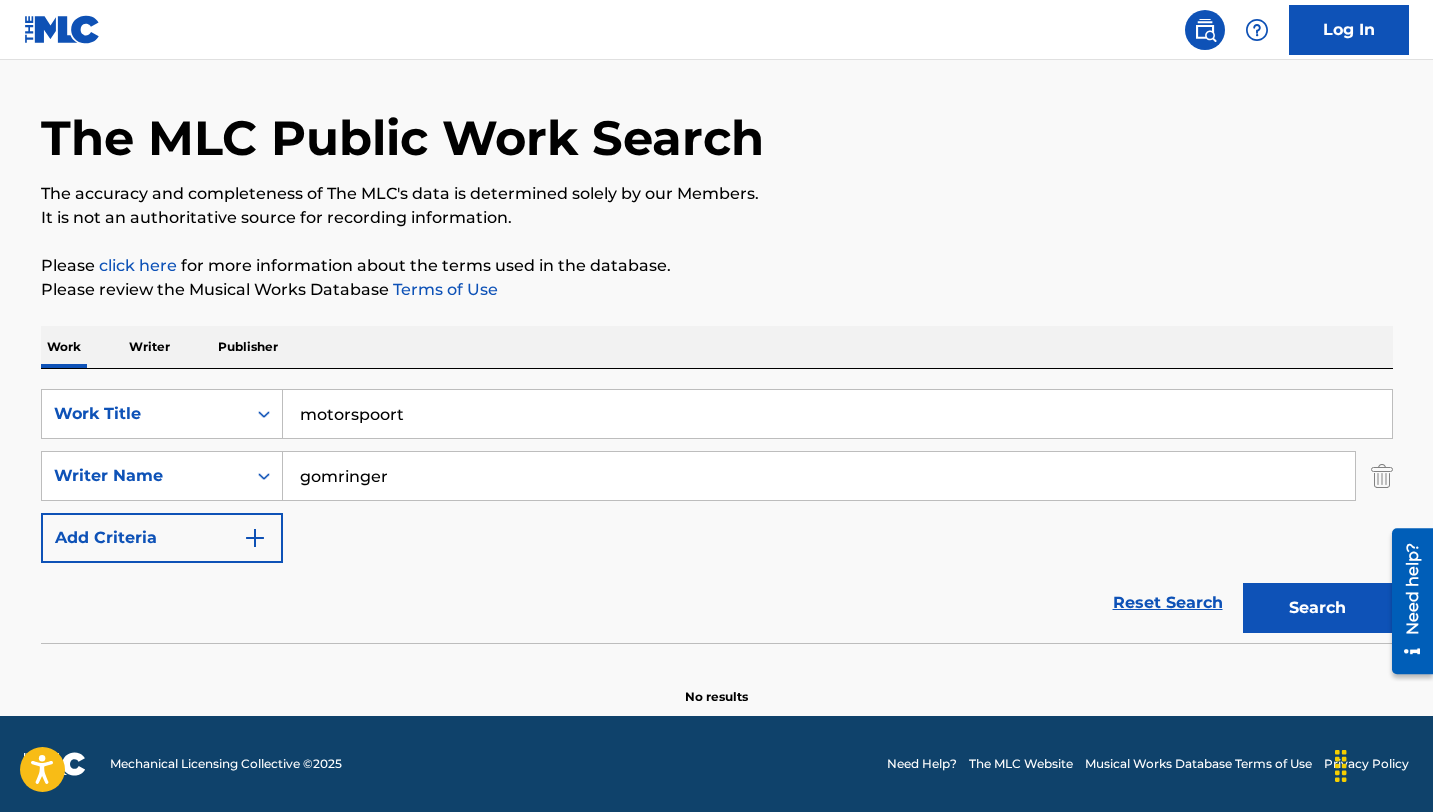 click on "motorspoort" at bounding box center [837, 414] 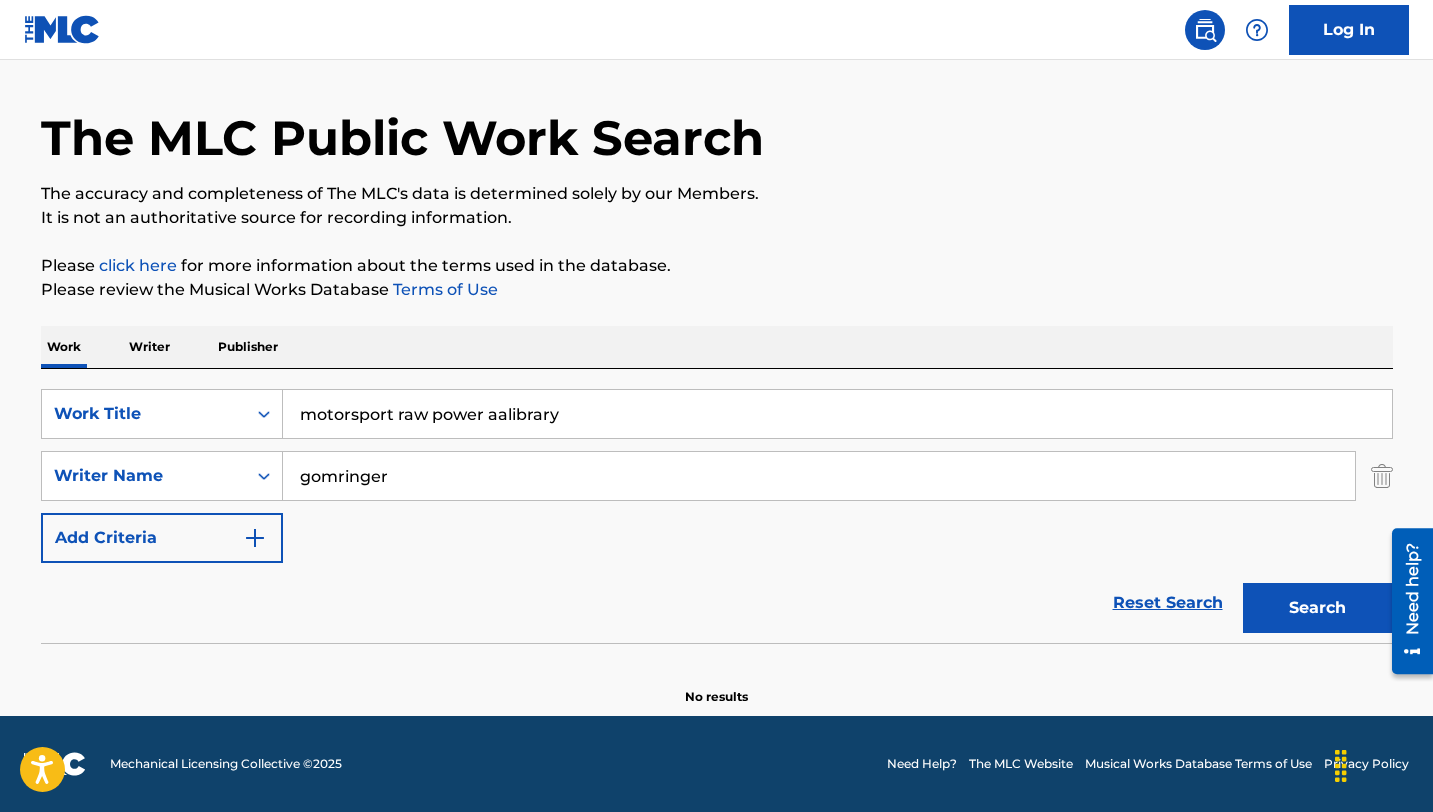 drag, startPoint x: 571, startPoint y: 419, endPoint x: 397, endPoint y: 420, distance: 174.00287 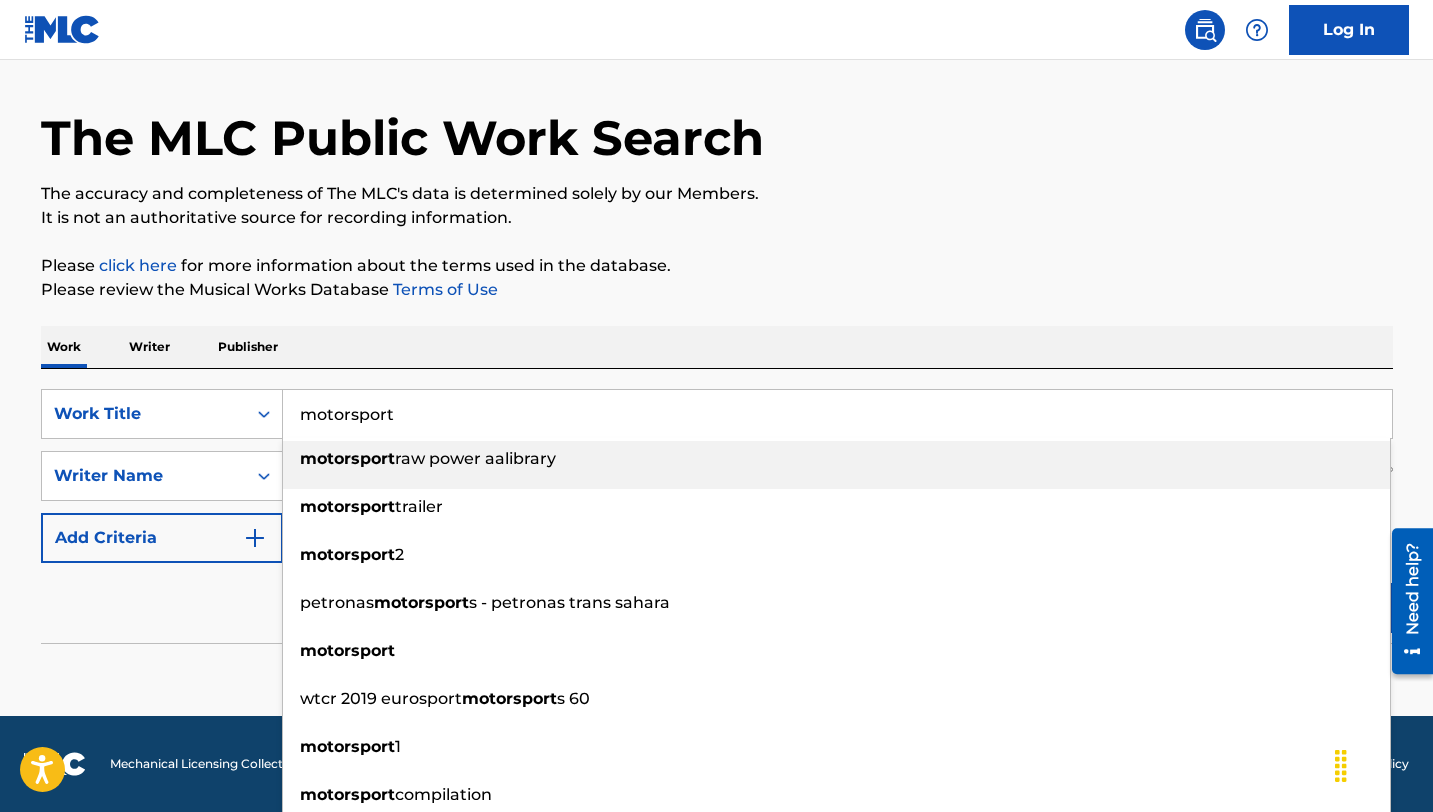 type on "motorsport" 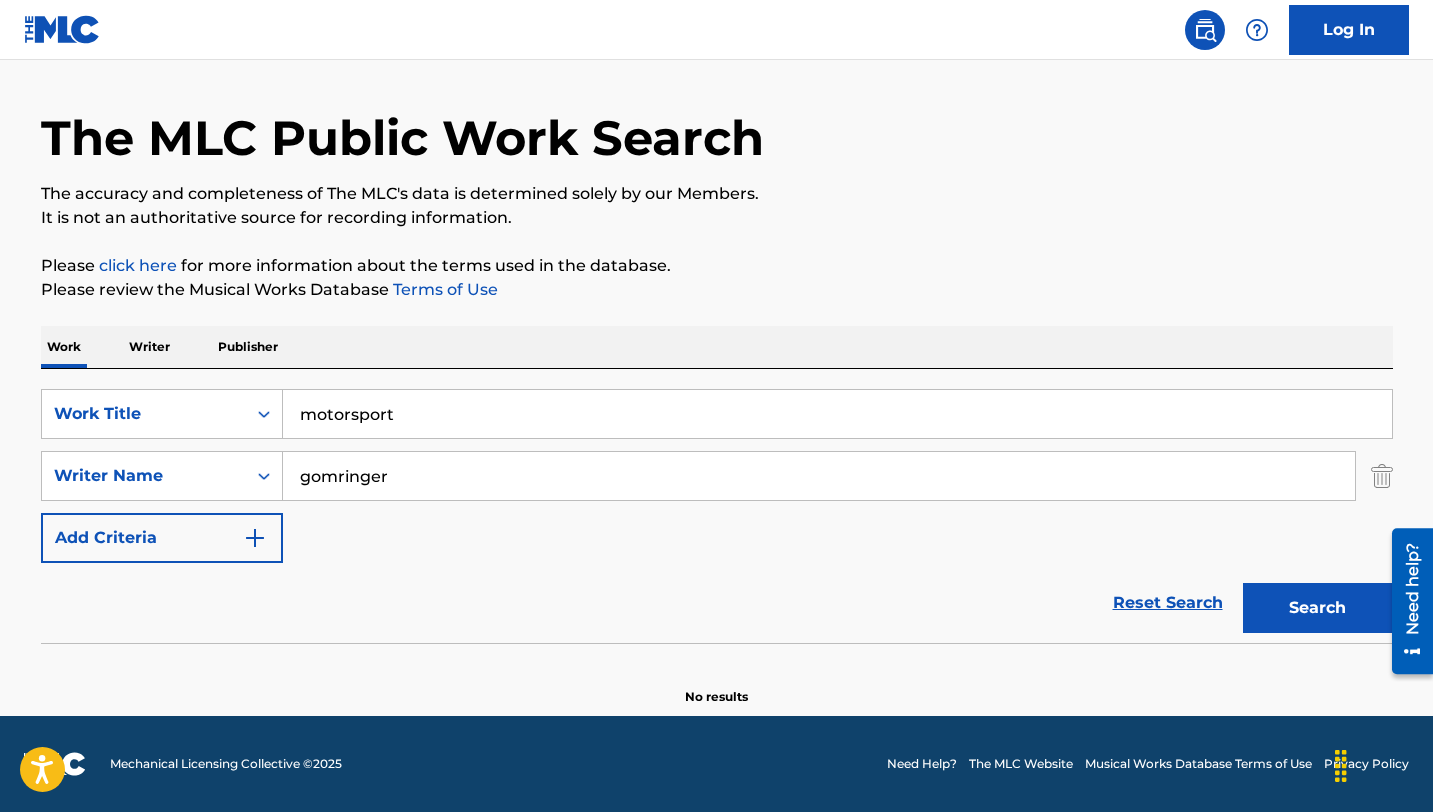 click on "Search" at bounding box center [1318, 608] 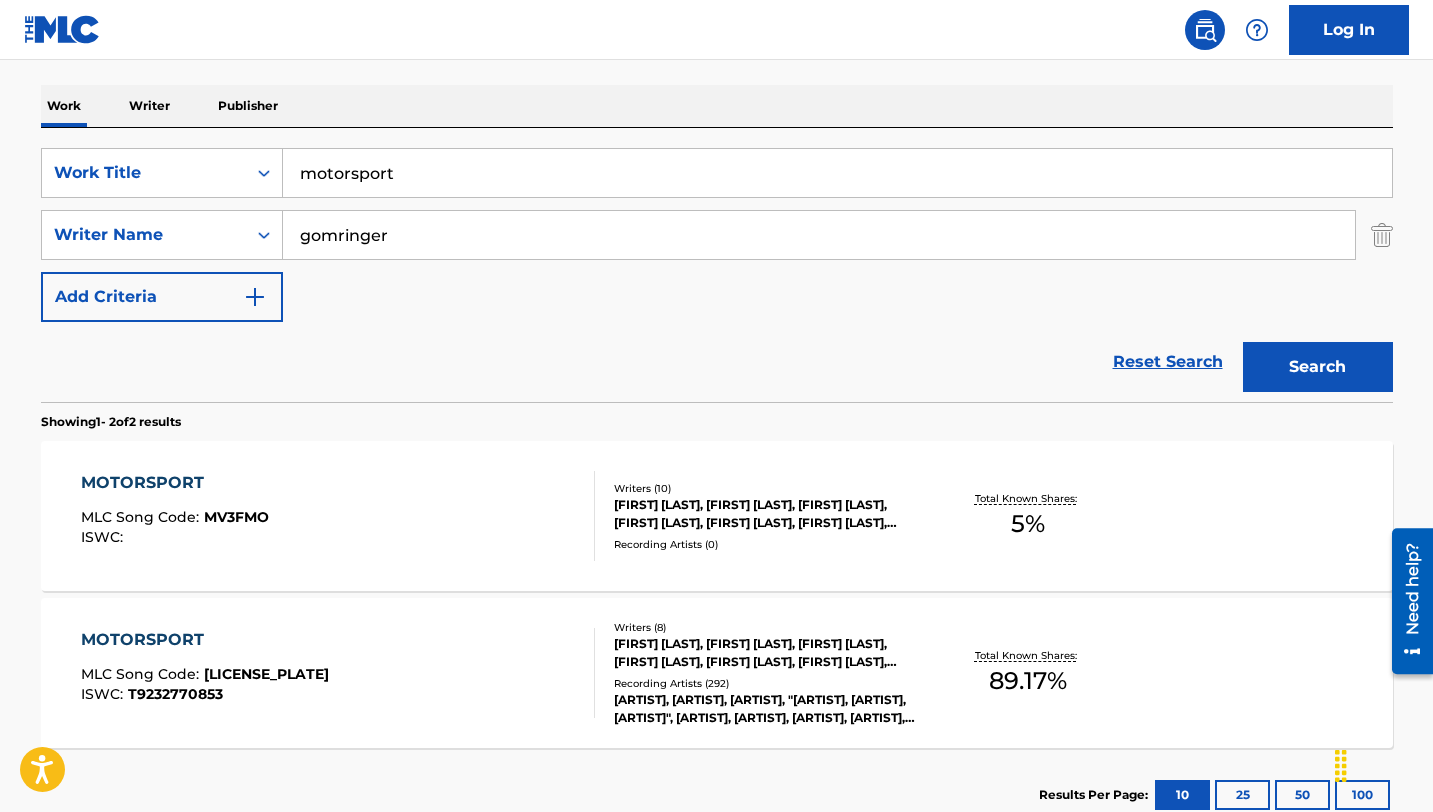 scroll, scrollTop: 396, scrollLeft: 0, axis: vertical 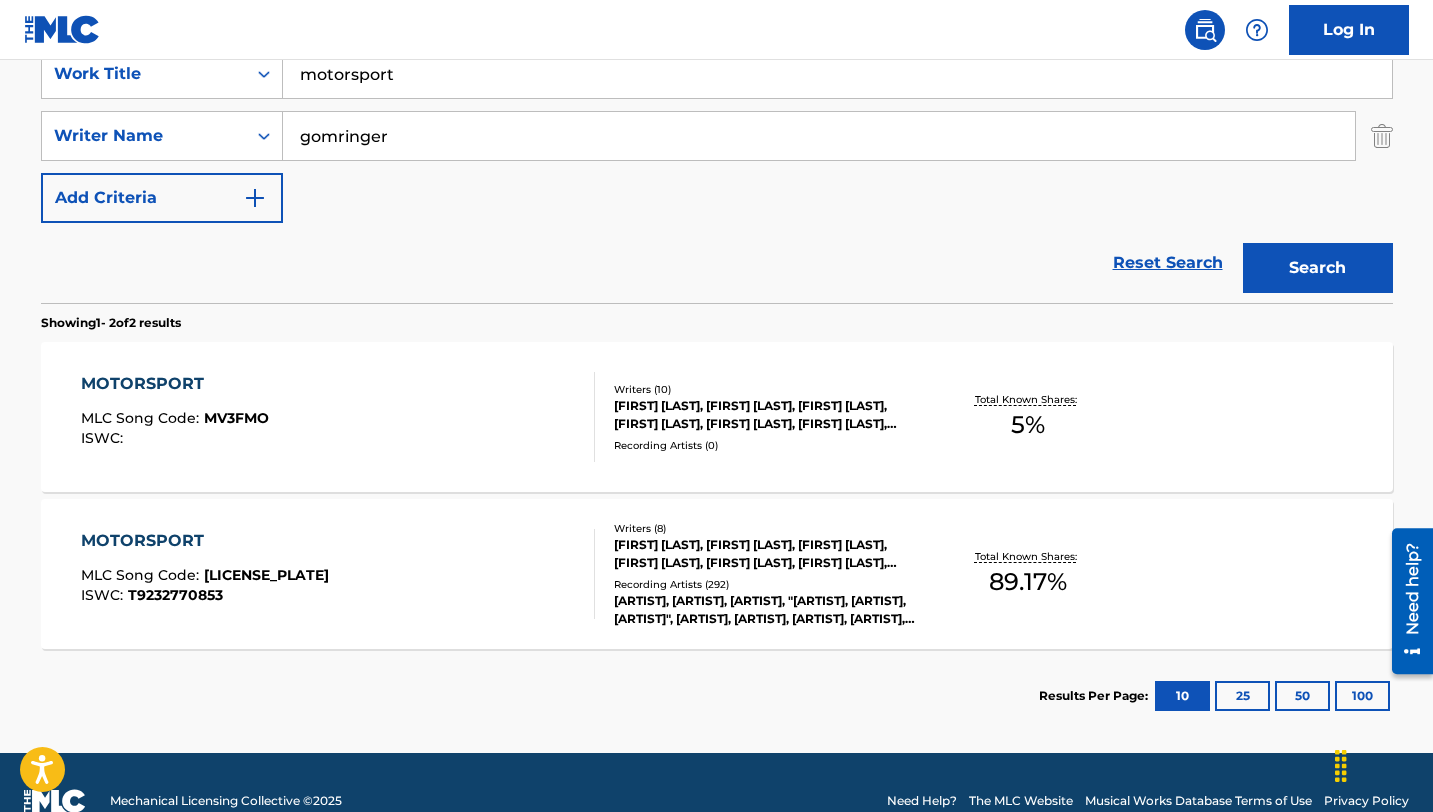 click on "MOTORSPORT MLC Song Code : MVBRF8 ISWC : T9232770853" at bounding box center (205, 574) 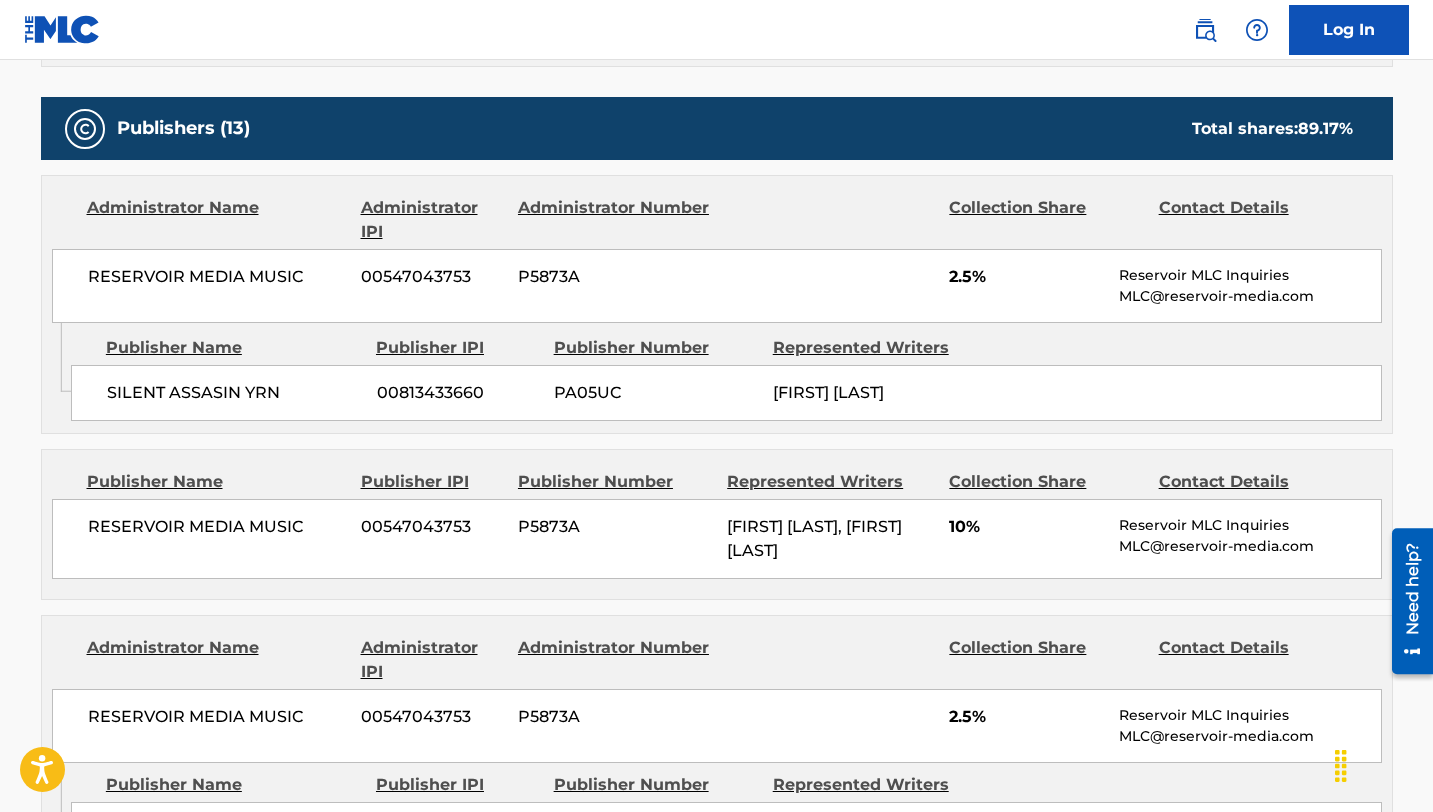 scroll, scrollTop: 924, scrollLeft: 0, axis: vertical 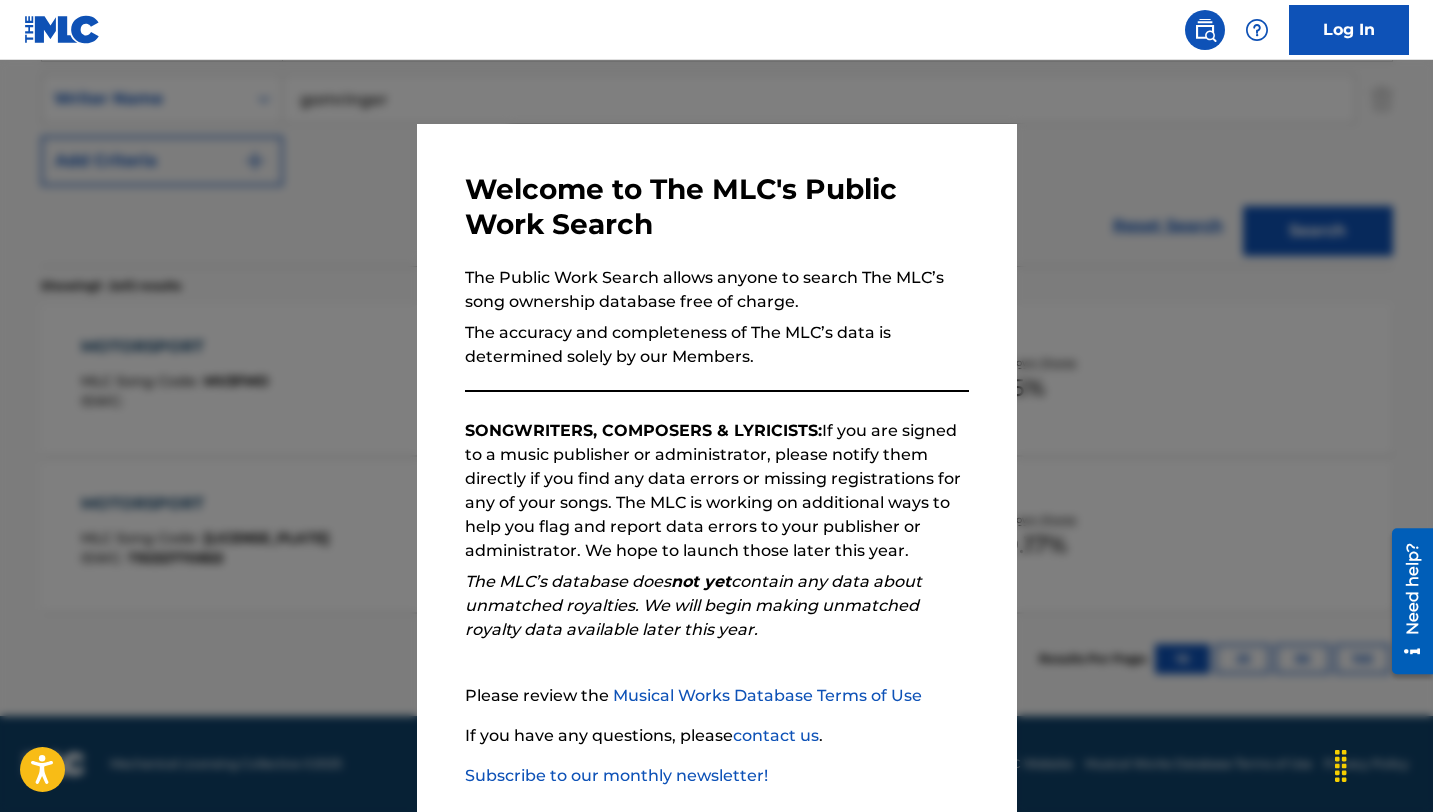 click at bounding box center [716, 466] 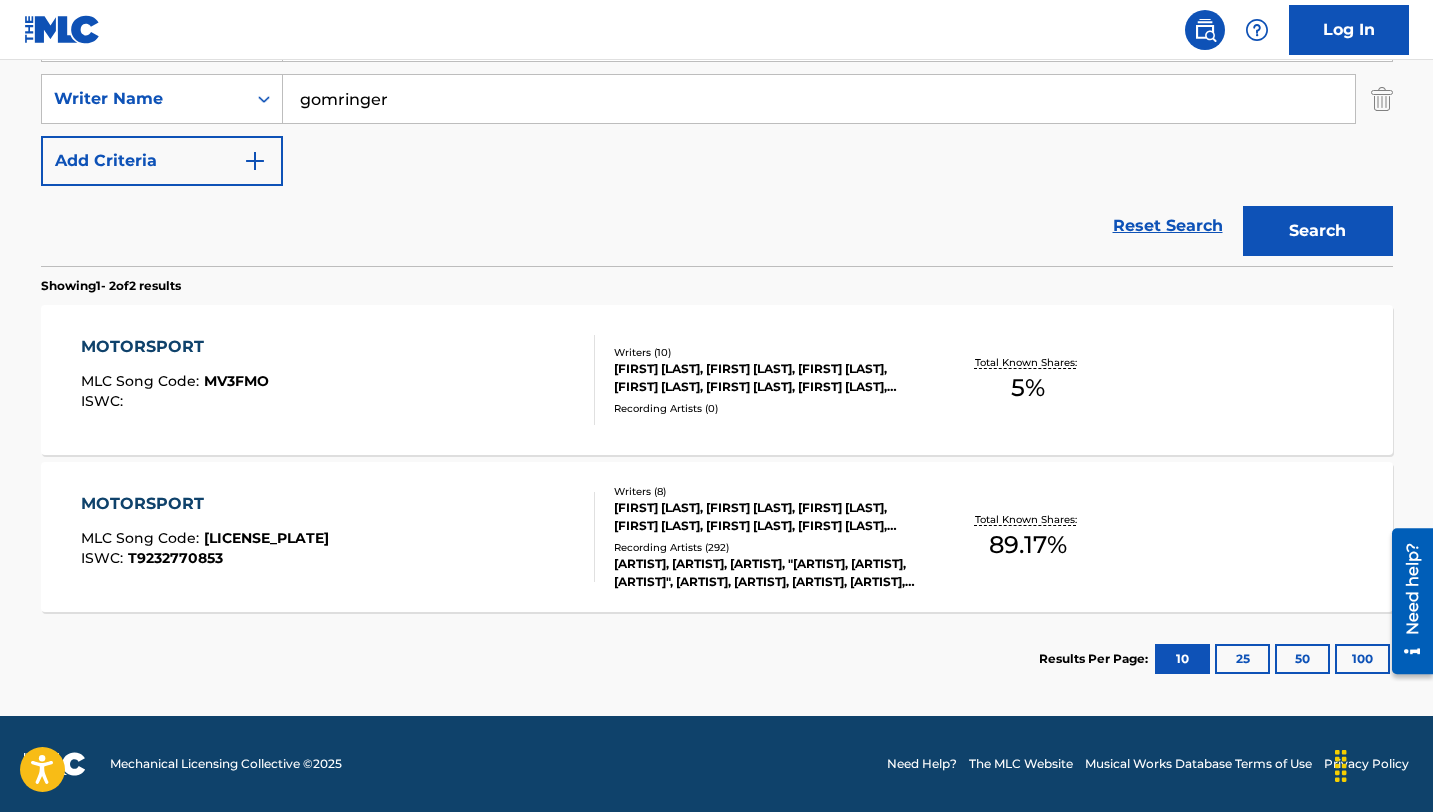 scroll, scrollTop: 22, scrollLeft: 0, axis: vertical 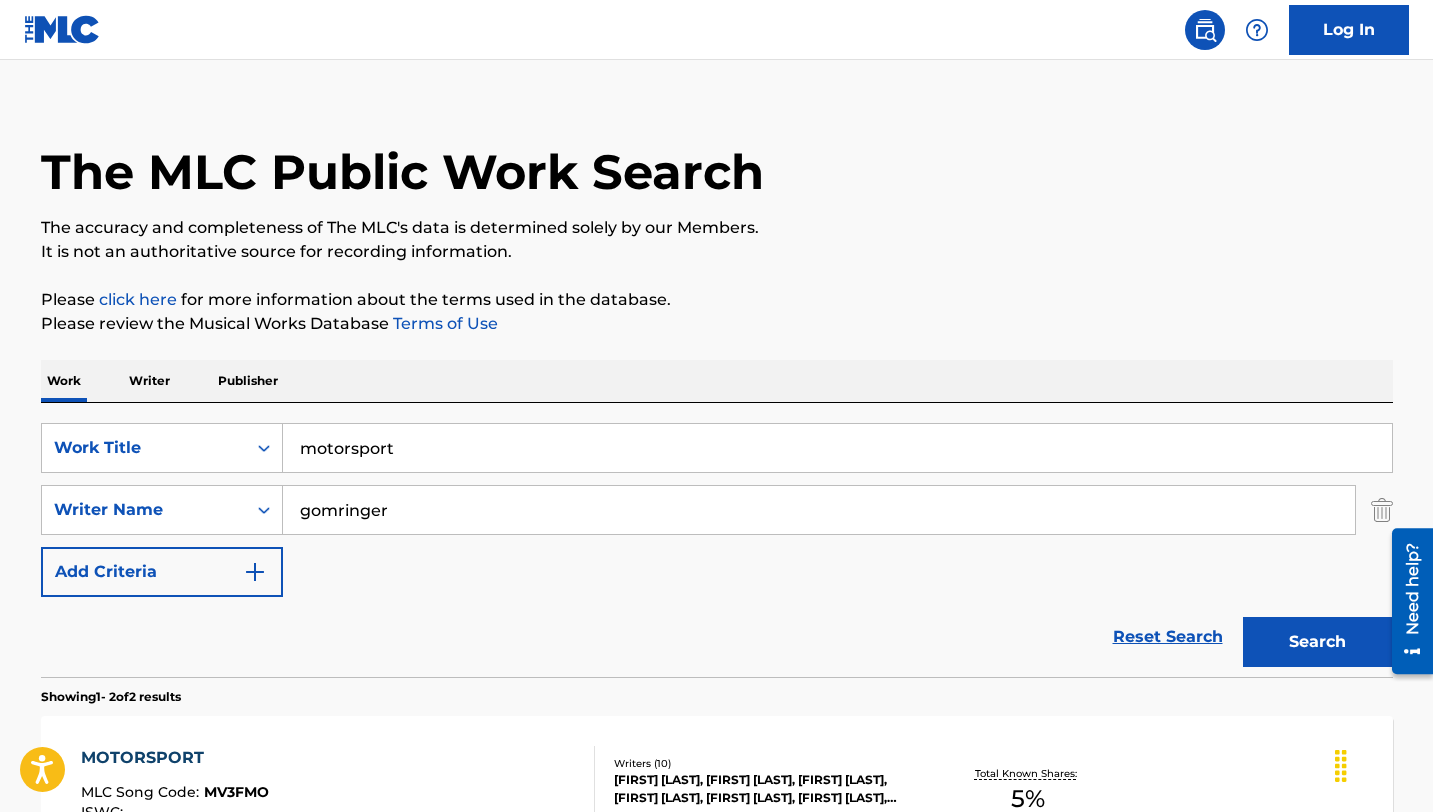 click on "SearchWithCriteria58c725d2-3df4-4272-96c2-01a47681574c Work Title motorsport SearchWithCriteriad970d2d4-e530-4704-9314-81f43cf37fa9 Writer Name [LAST] Add Criteria Reset Search Search" at bounding box center (717, 540) 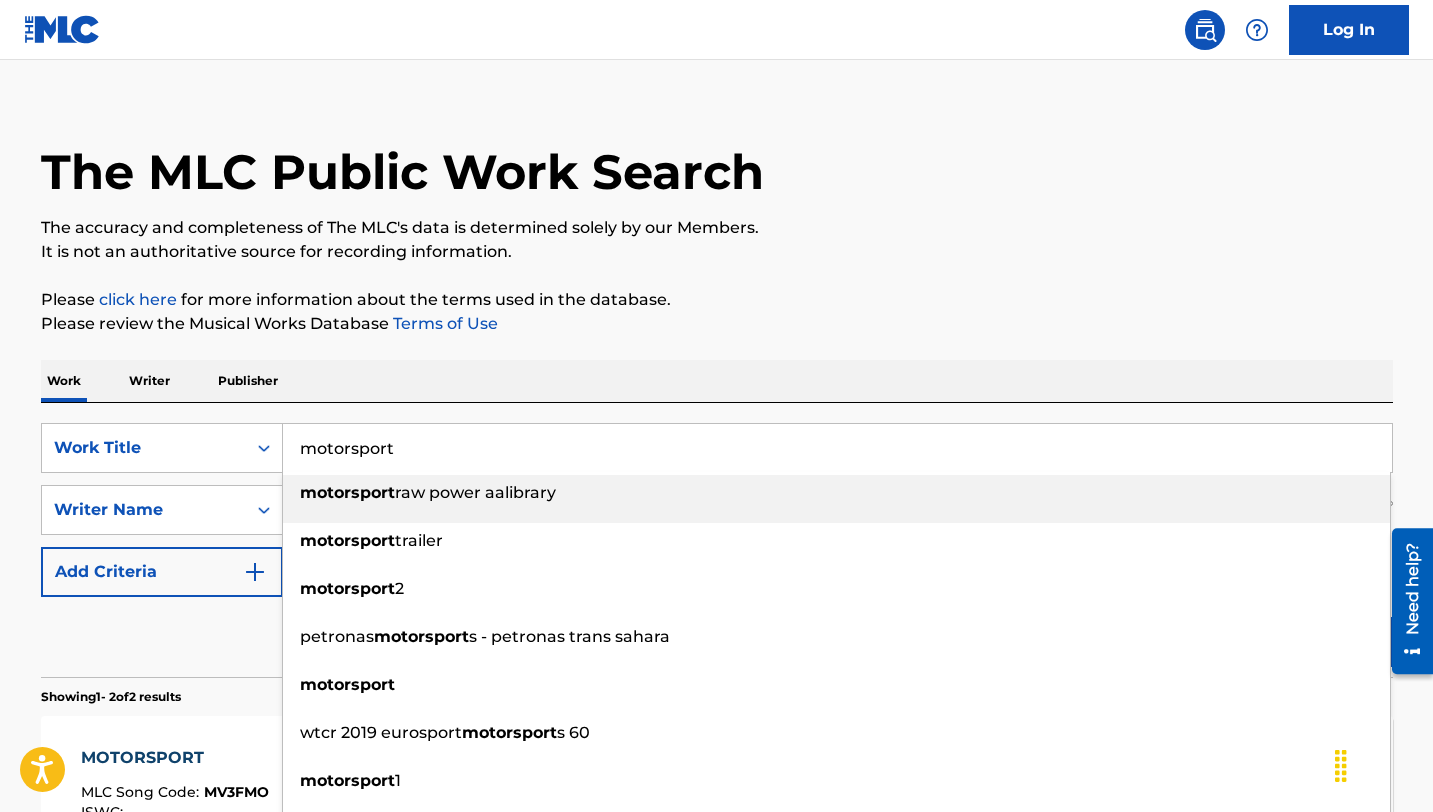 click on "motorsport" at bounding box center (837, 448) 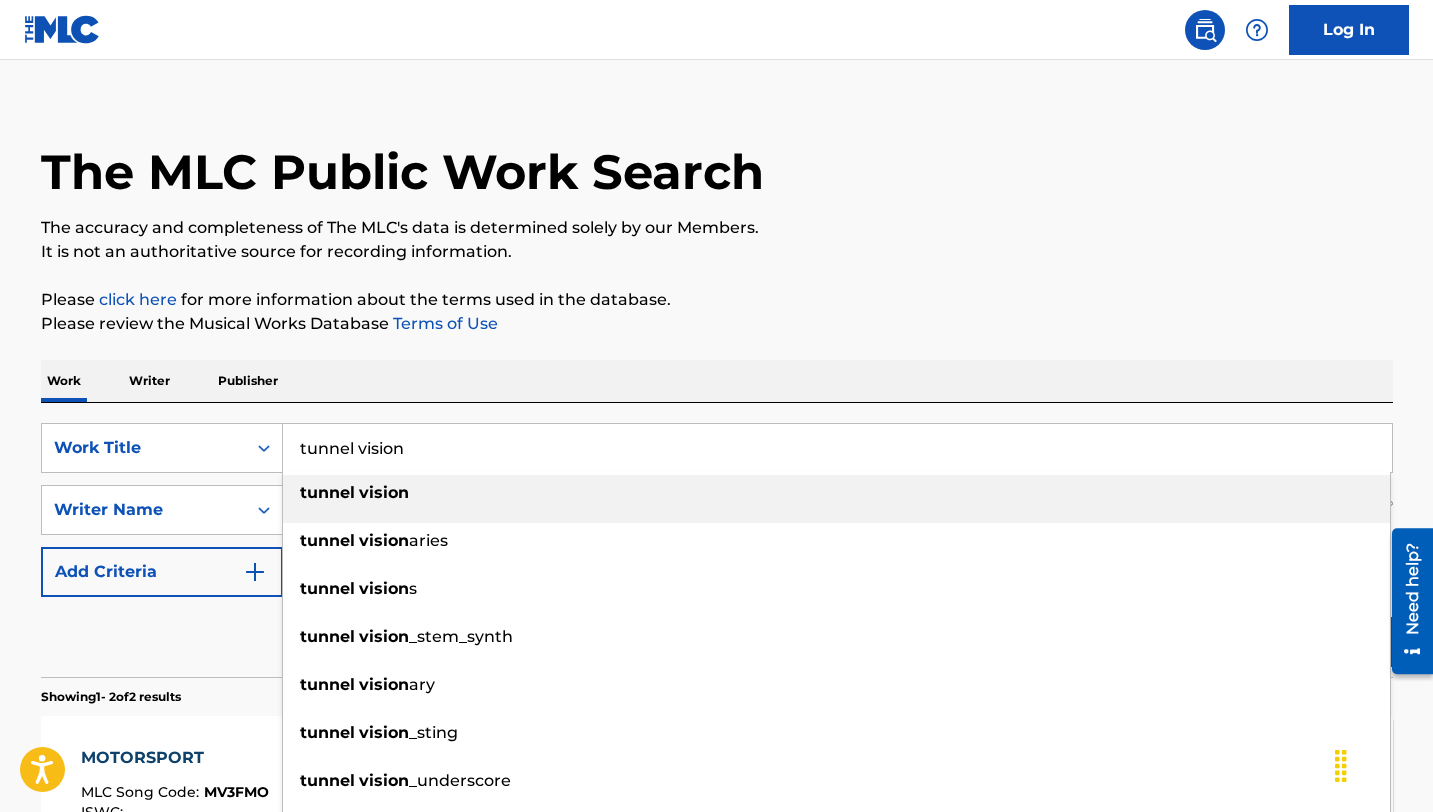 type on "tunnel vision" 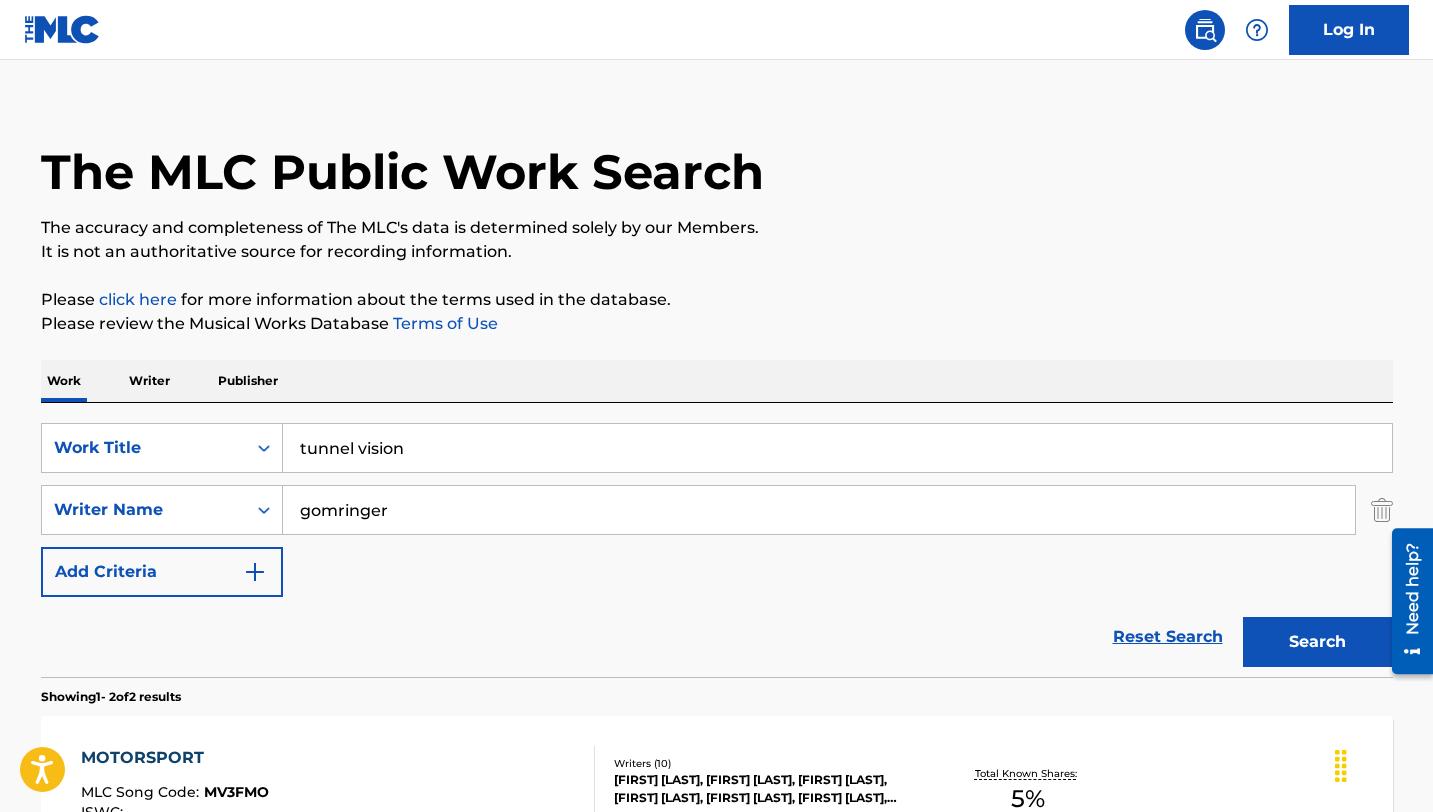 click on "Search" at bounding box center (1318, 642) 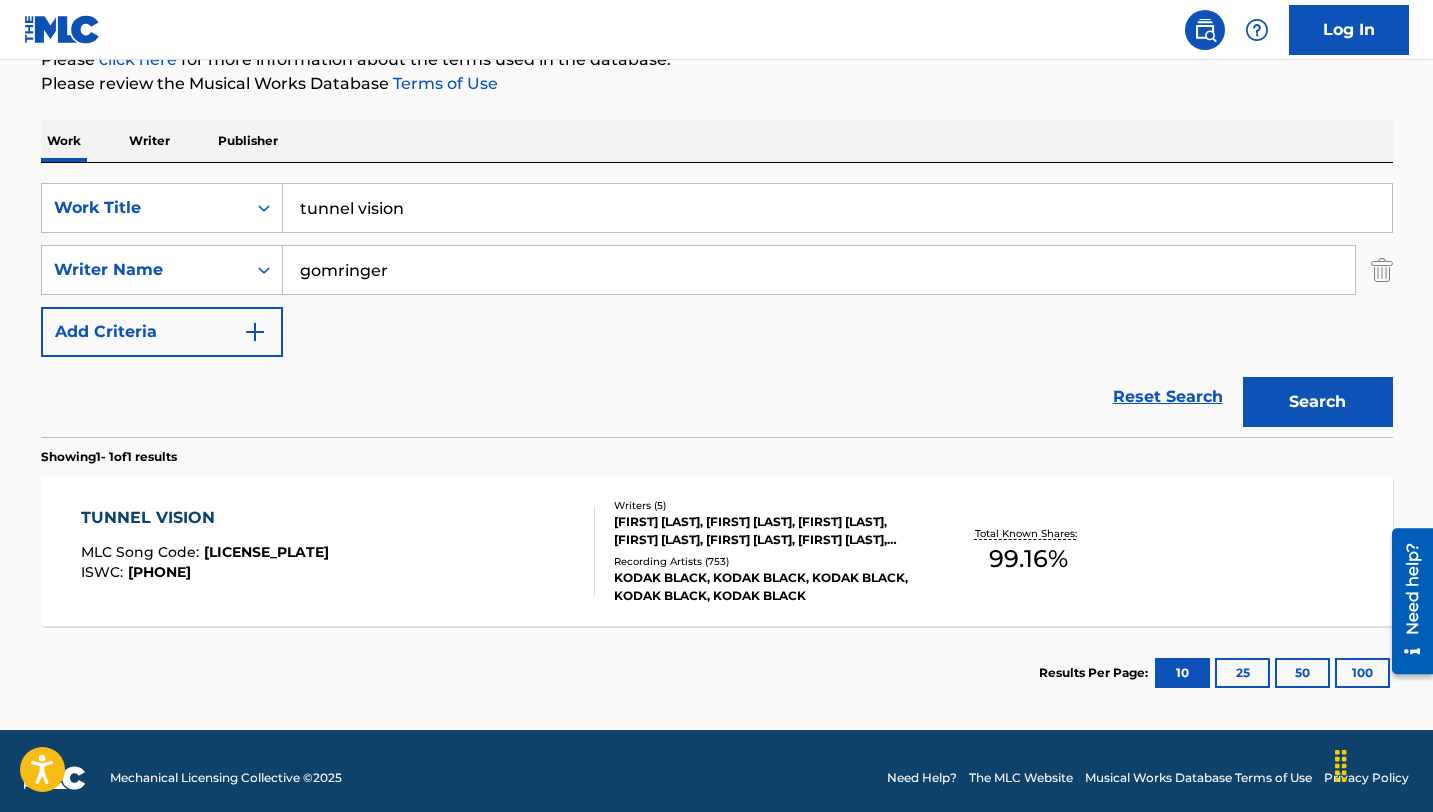 scroll, scrollTop: 276, scrollLeft: 0, axis: vertical 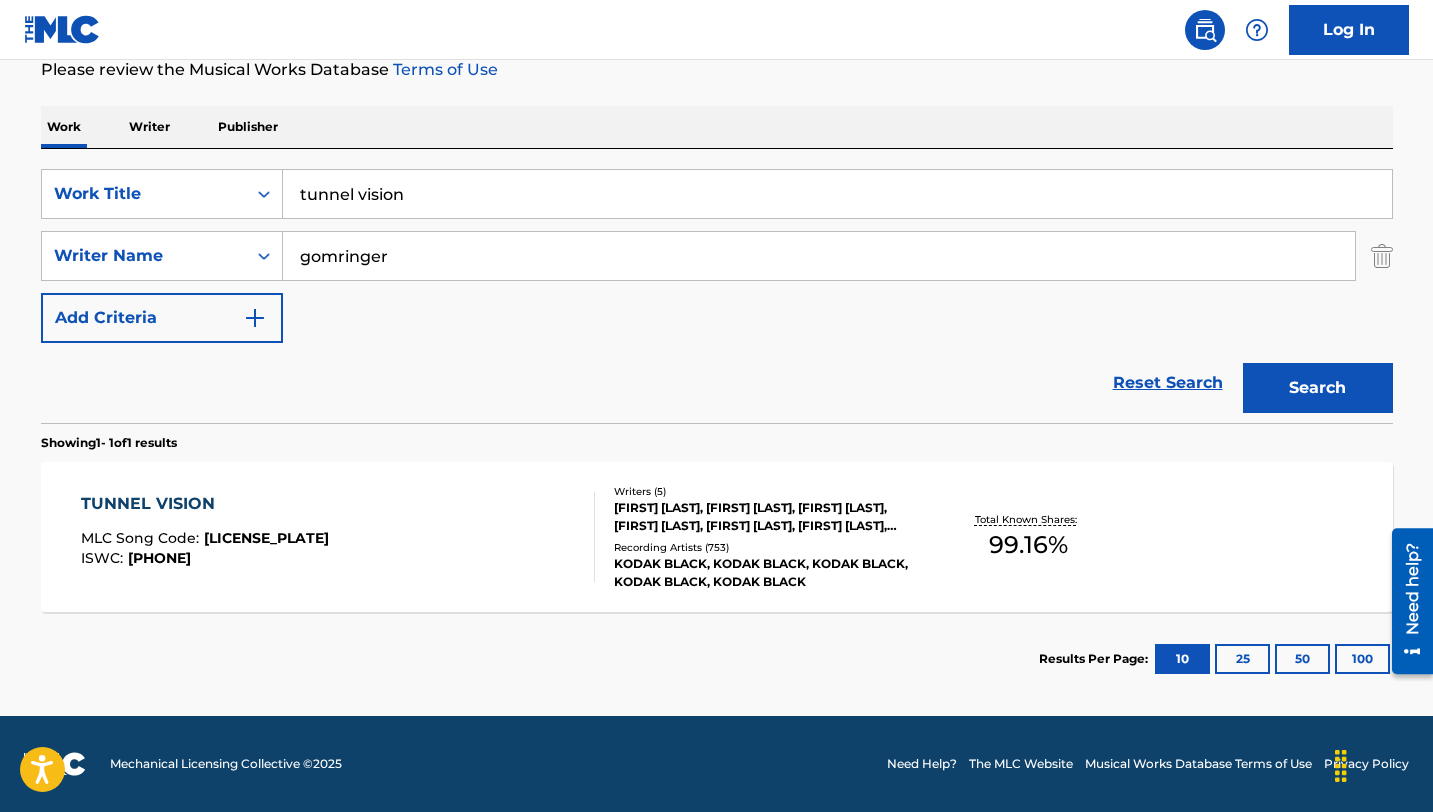 click on "TUNNEL VISION" at bounding box center [205, 504] 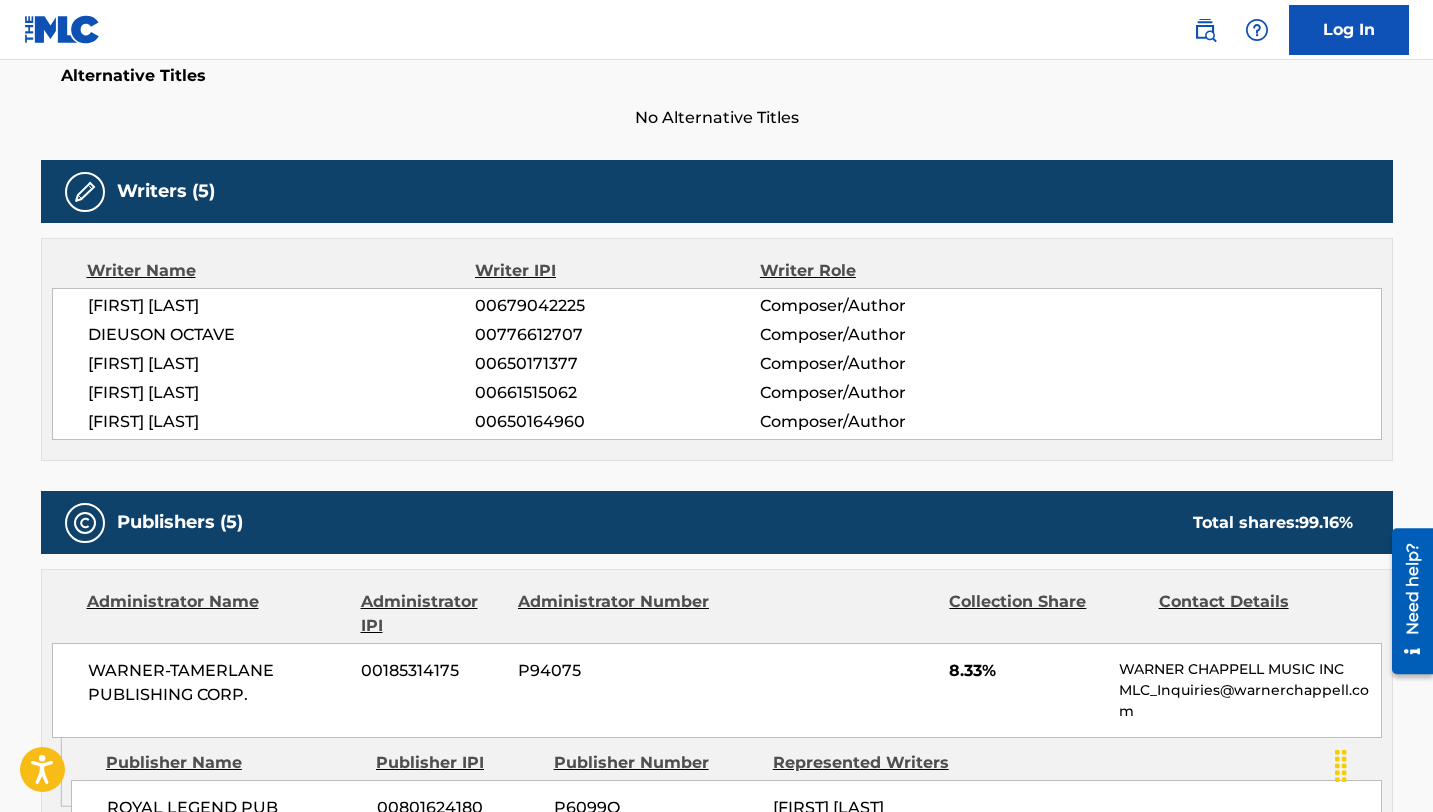 scroll, scrollTop: 539, scrollLeft: 0, axis: vertical 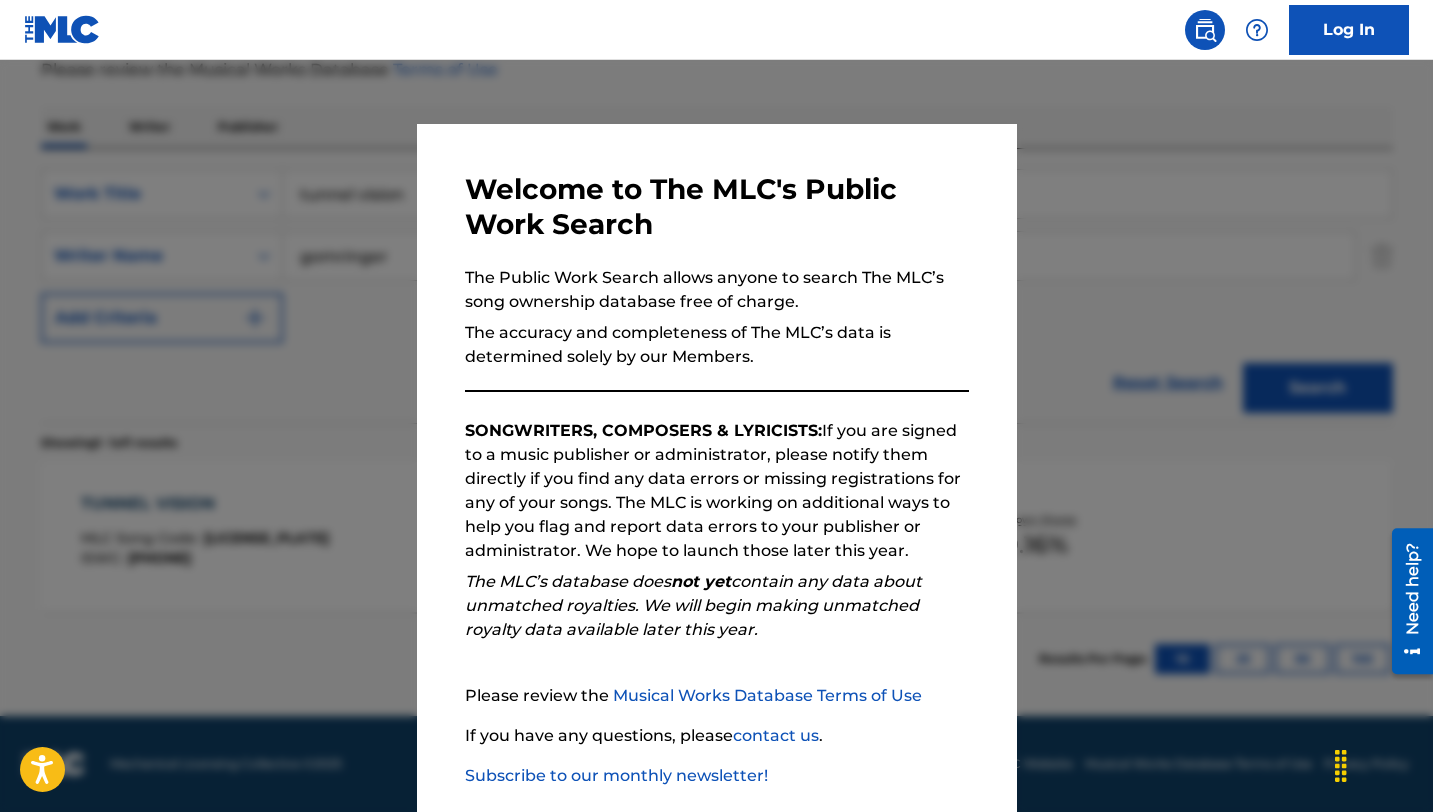 click at bounding box center [716, 466] 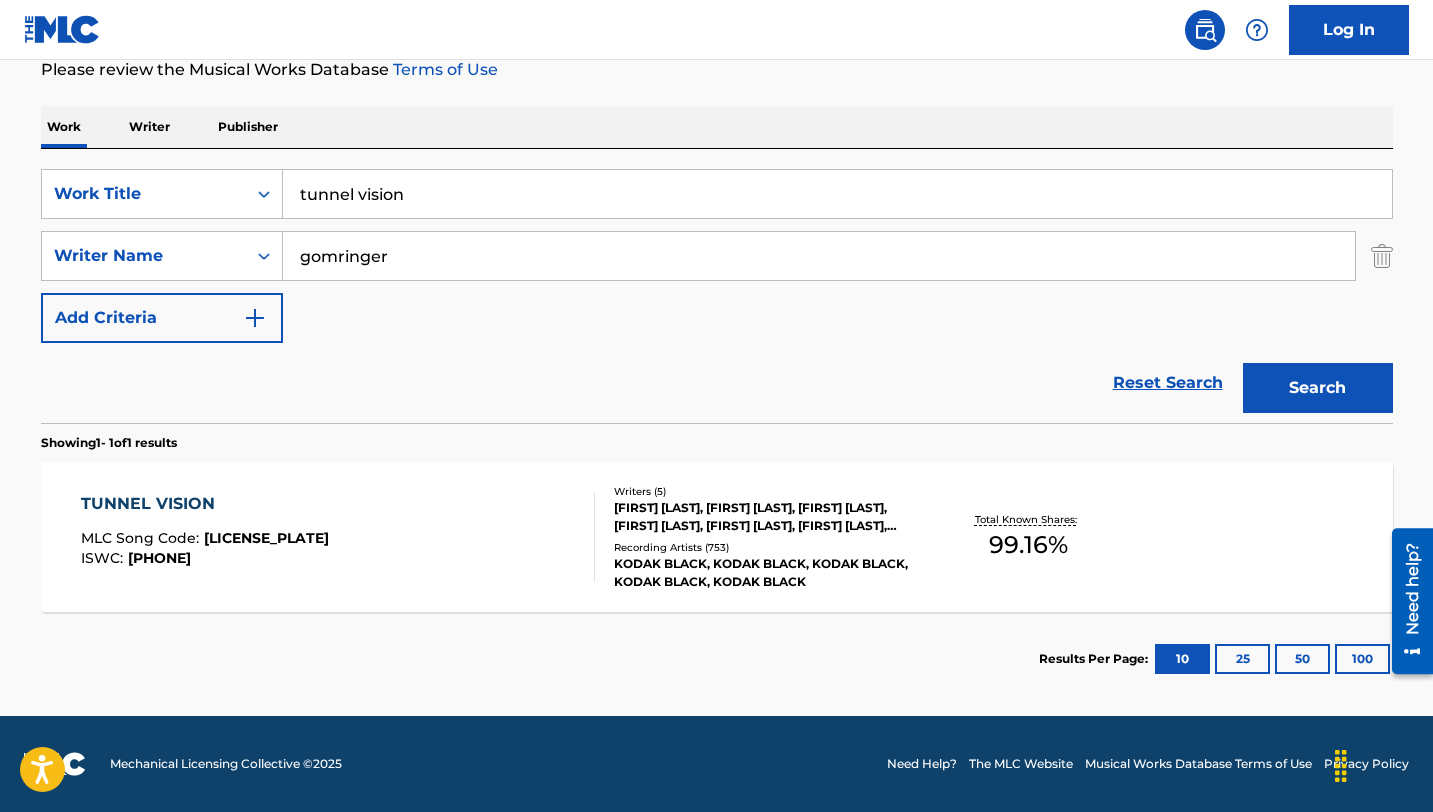 click on "tunnel vision" at bounding box center (837, 194) 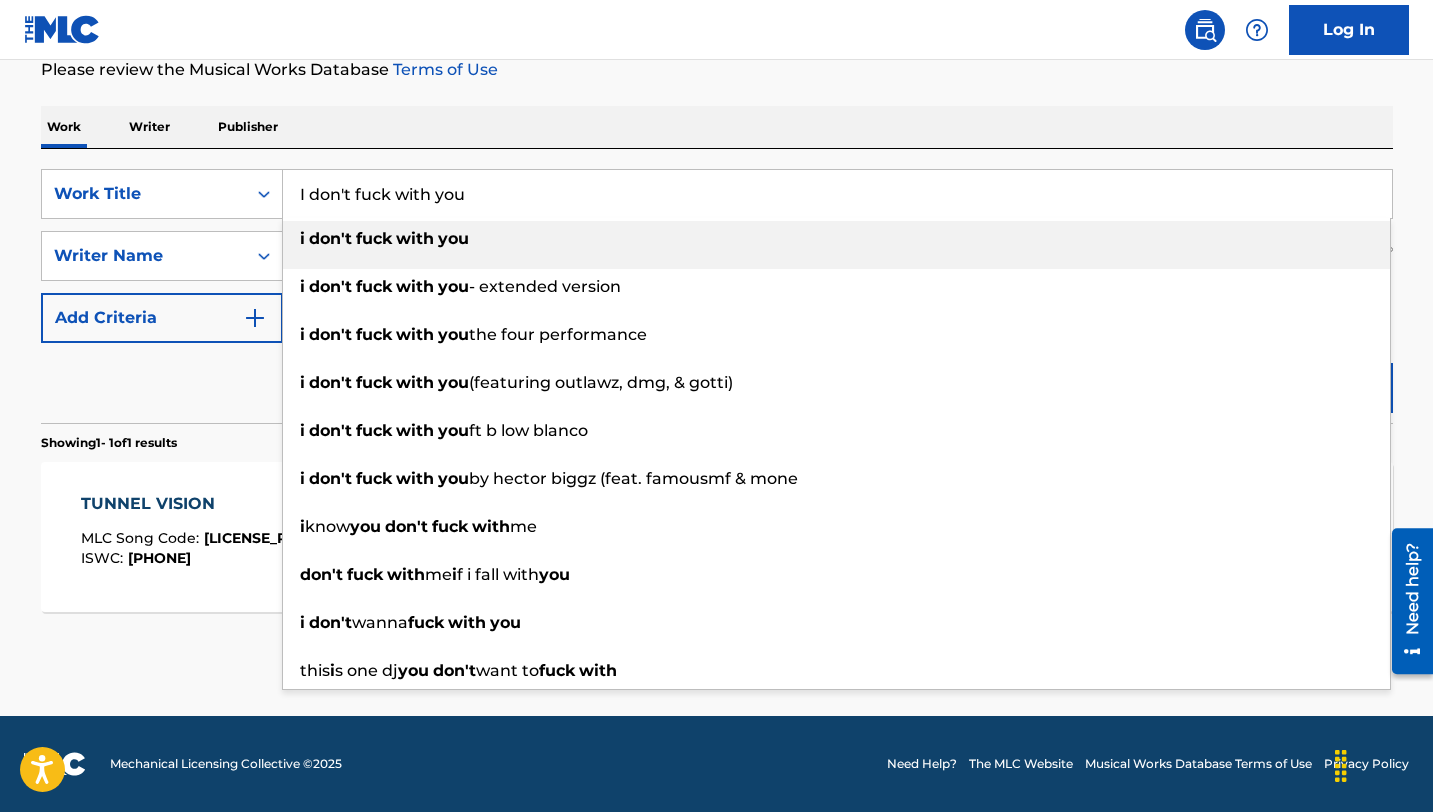 type on "I don't fuck with you" 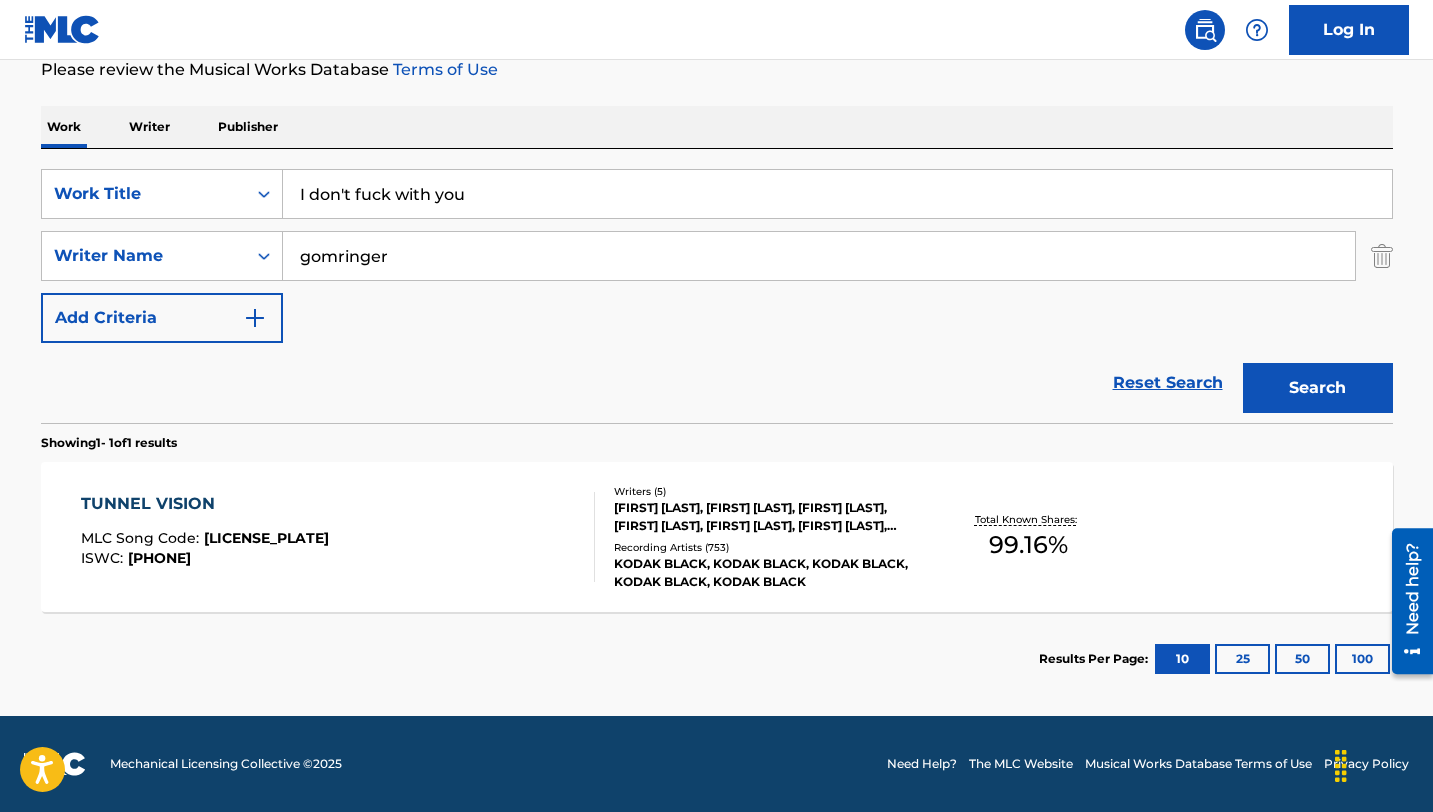 click on "gomringer" at bounding box center [819, 256] 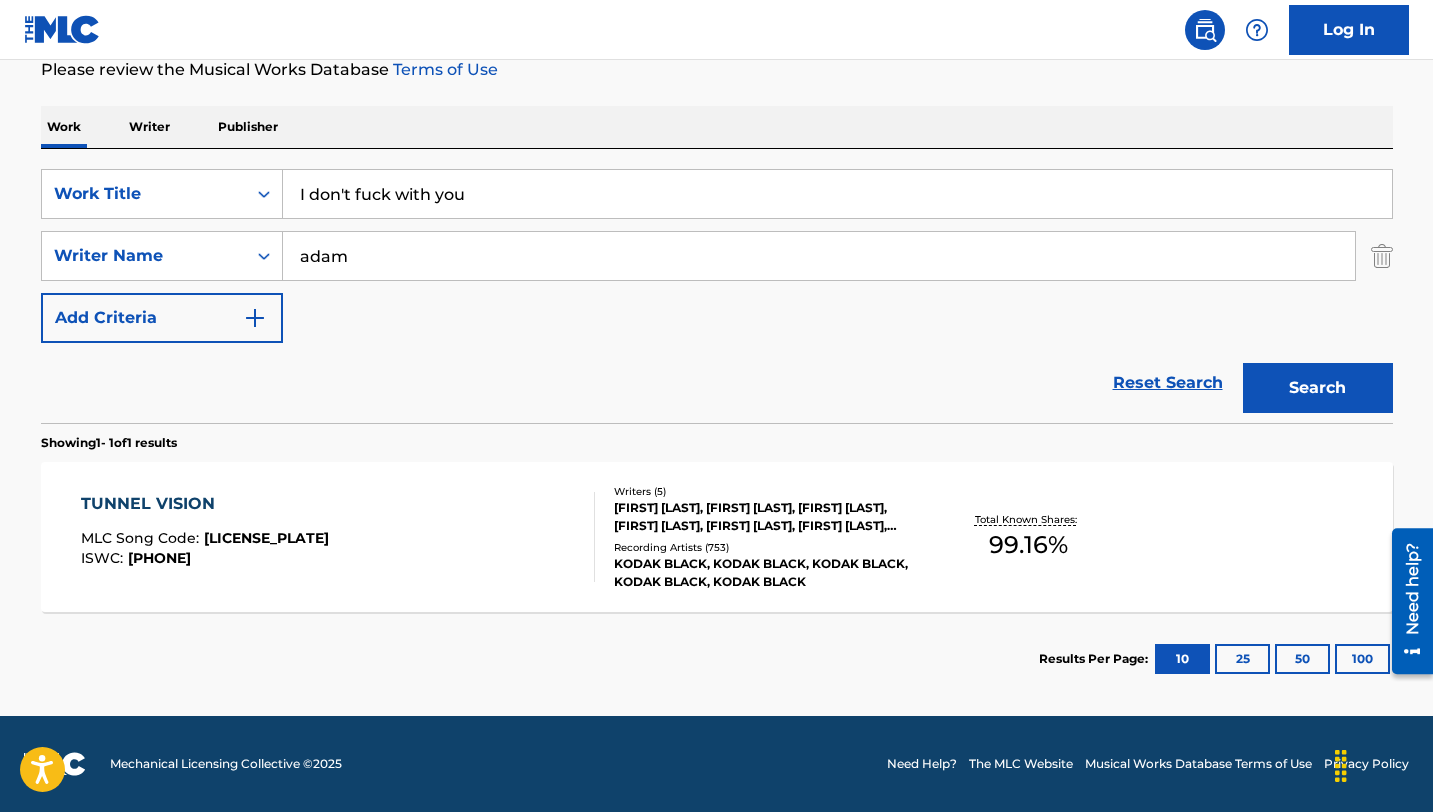 type on "adam" 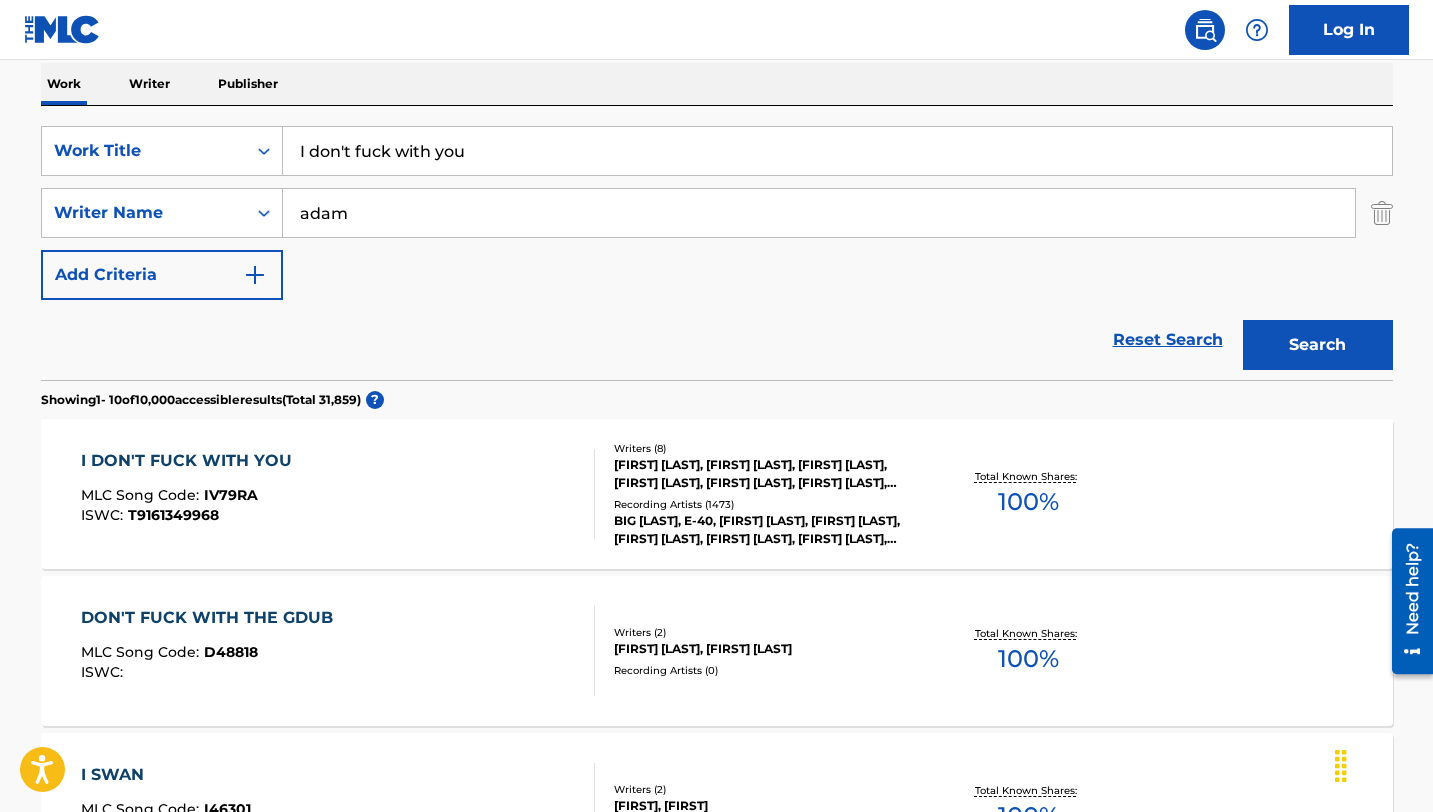 scroll, scrollTop: 337, scrollLeft: 0, axis: vertical 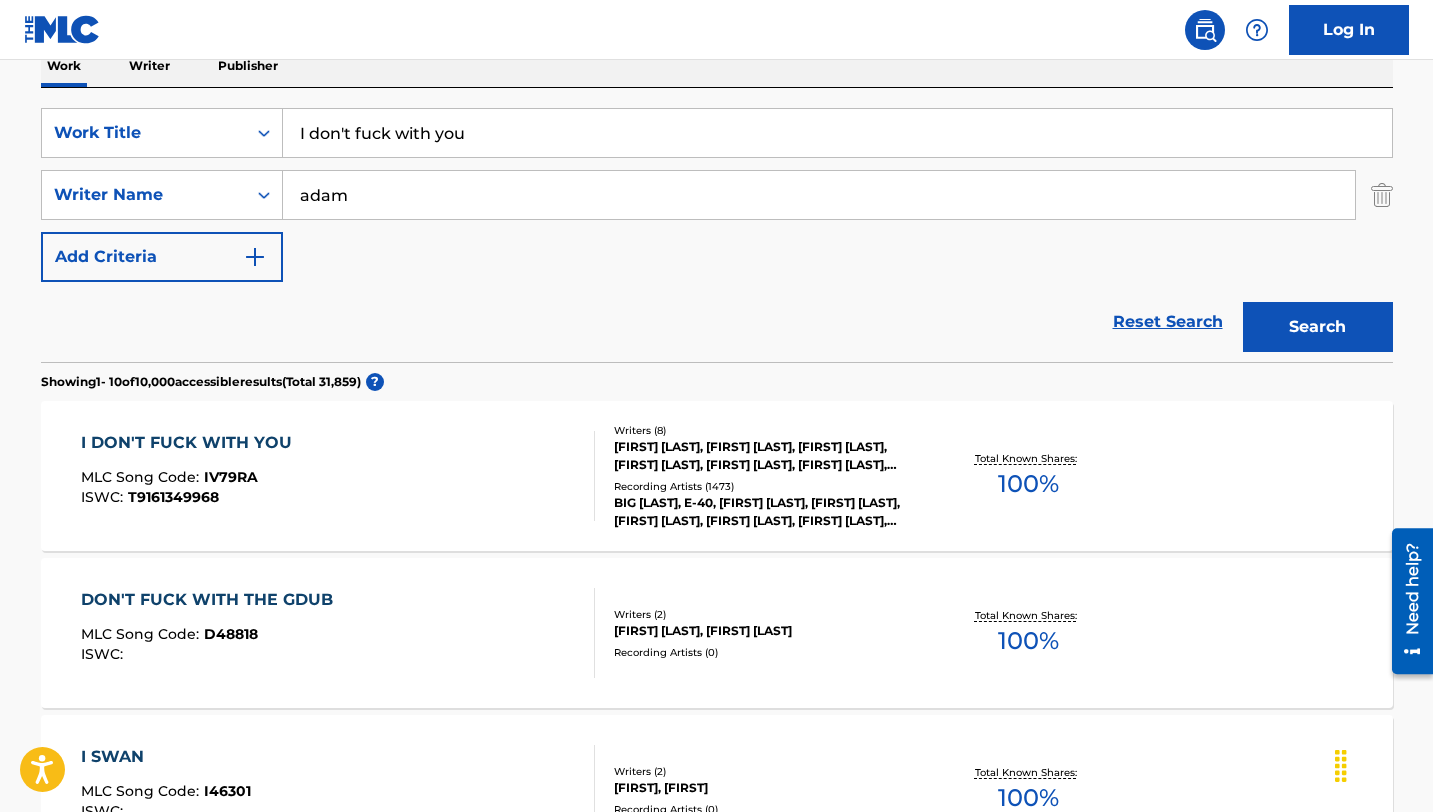 click on "I DON'T FUCK WITH YOU" at bounding box center [191, 443] 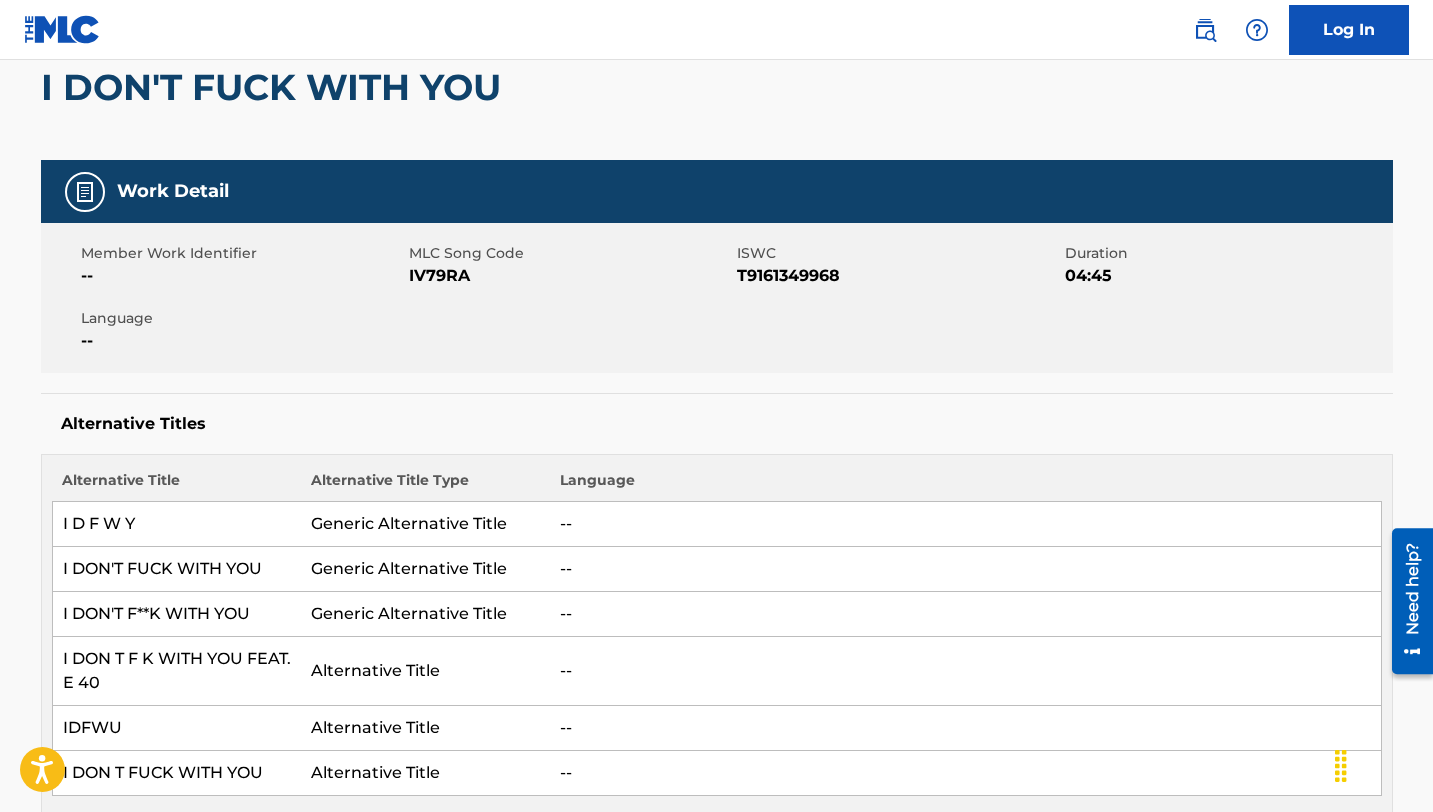scroll, scrollTop: 0, scrollLeft: 0, axis: both 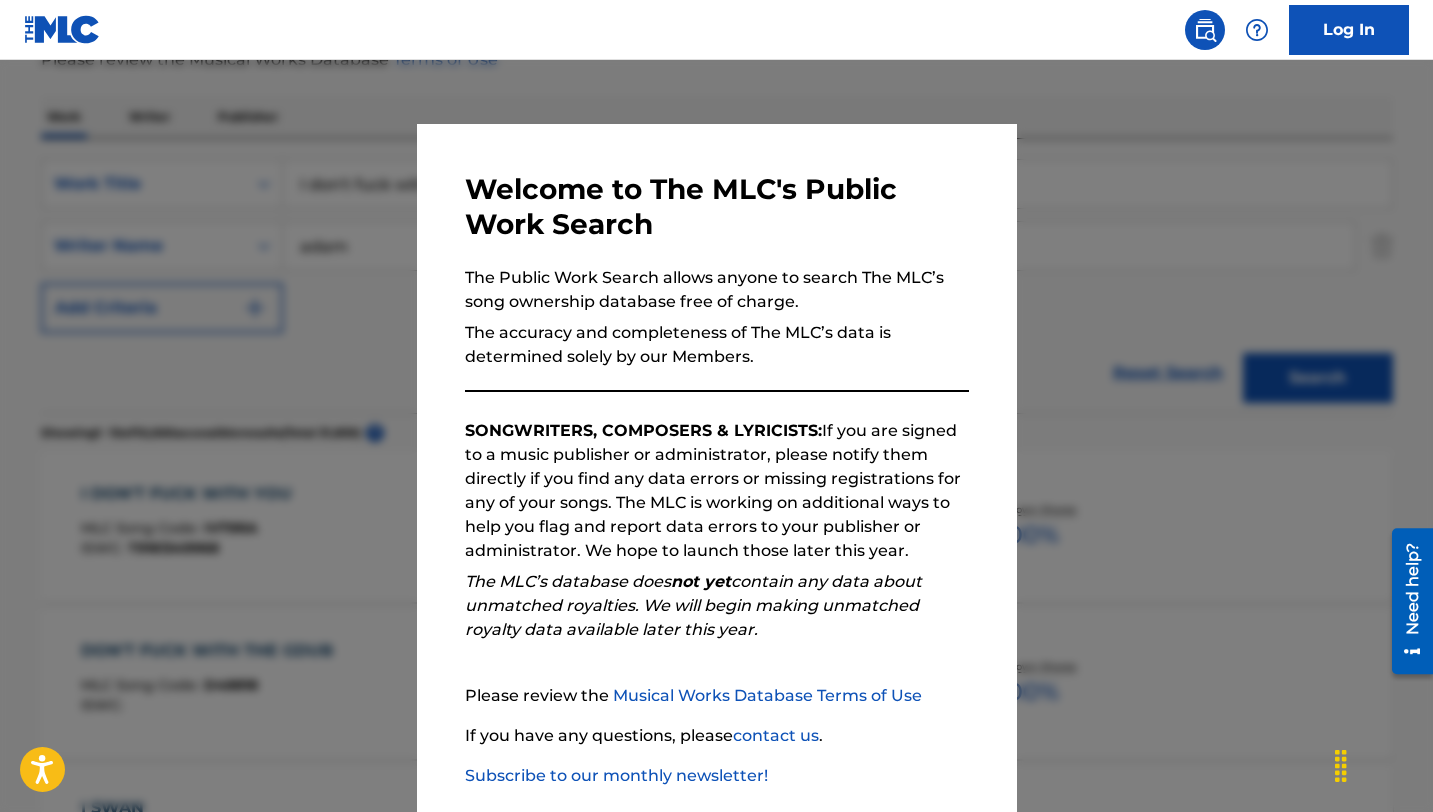 click at bounding box center (716, 466) 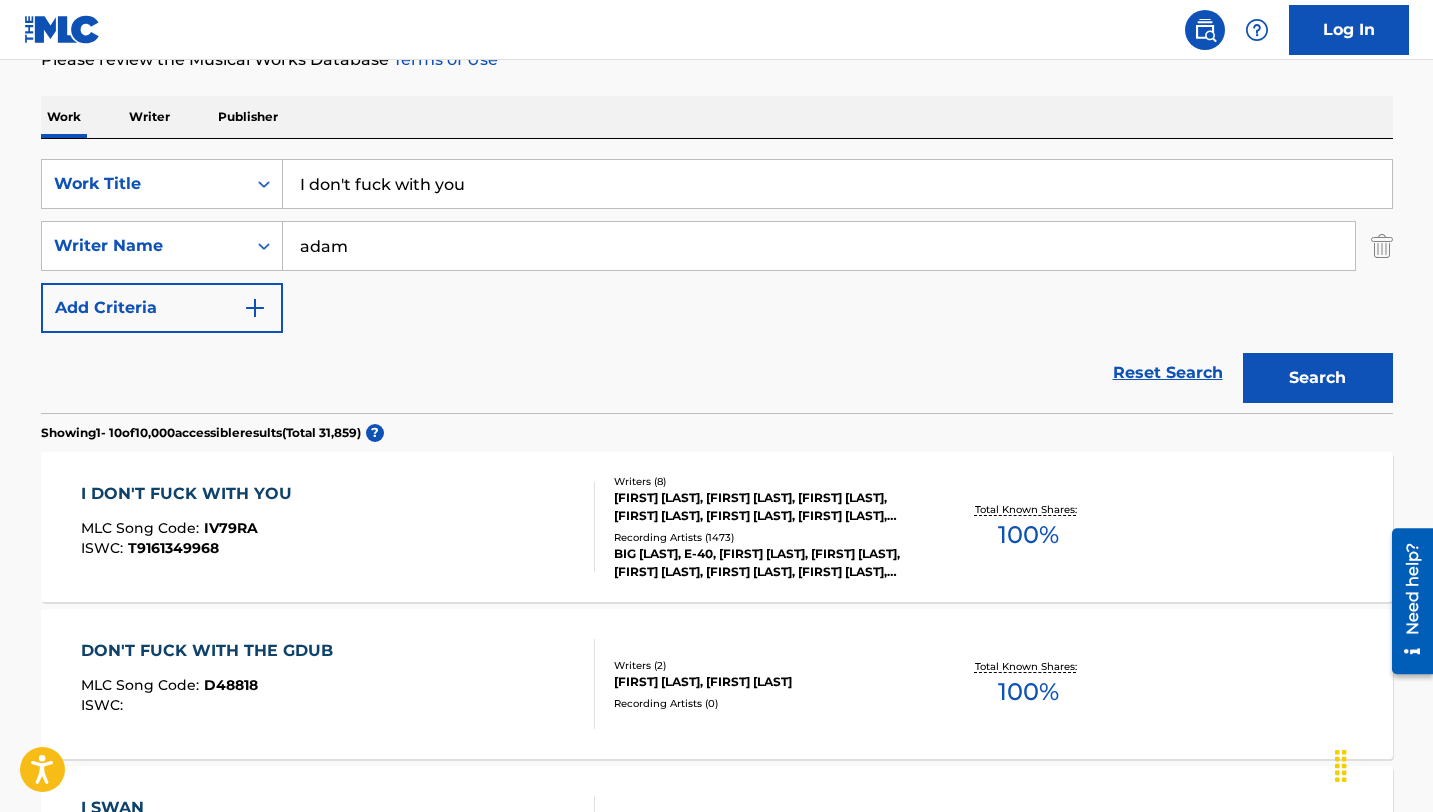 click on "I don't fuck with you" at bounding box center [837, 184] 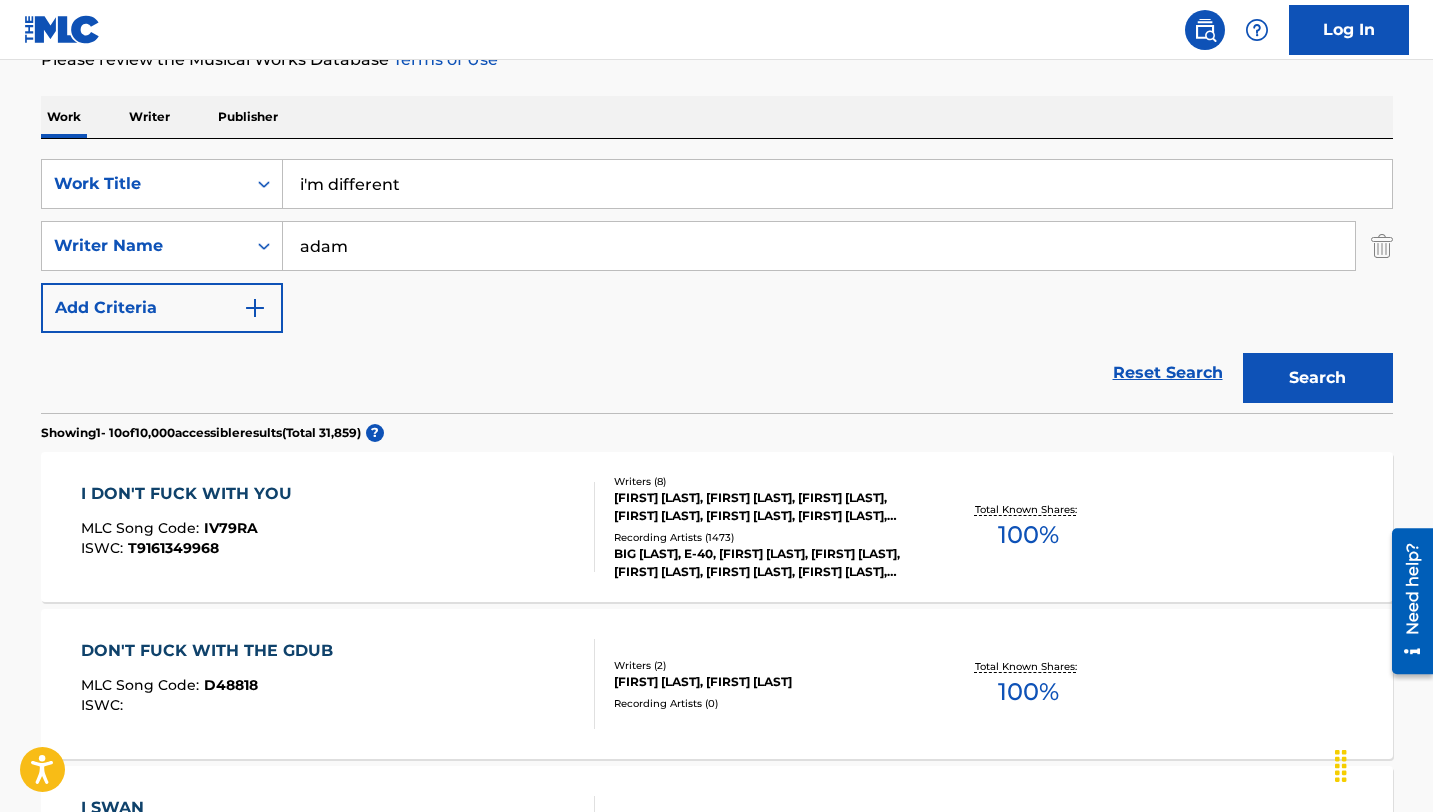 click on "Search" at bounding box center (1318, 378) 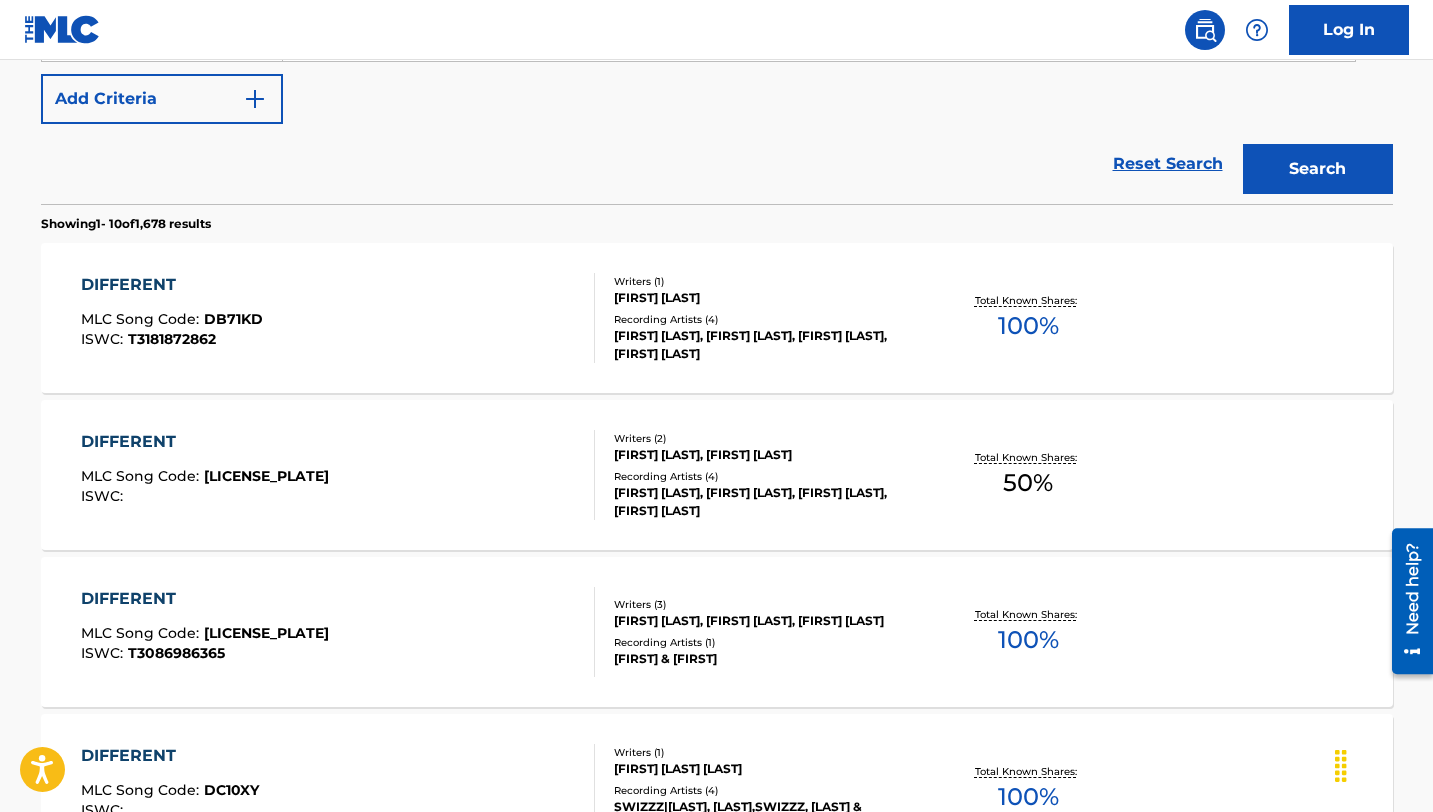 scroll, scrollTop: 237, scrollLeft: 0, axis: vertical 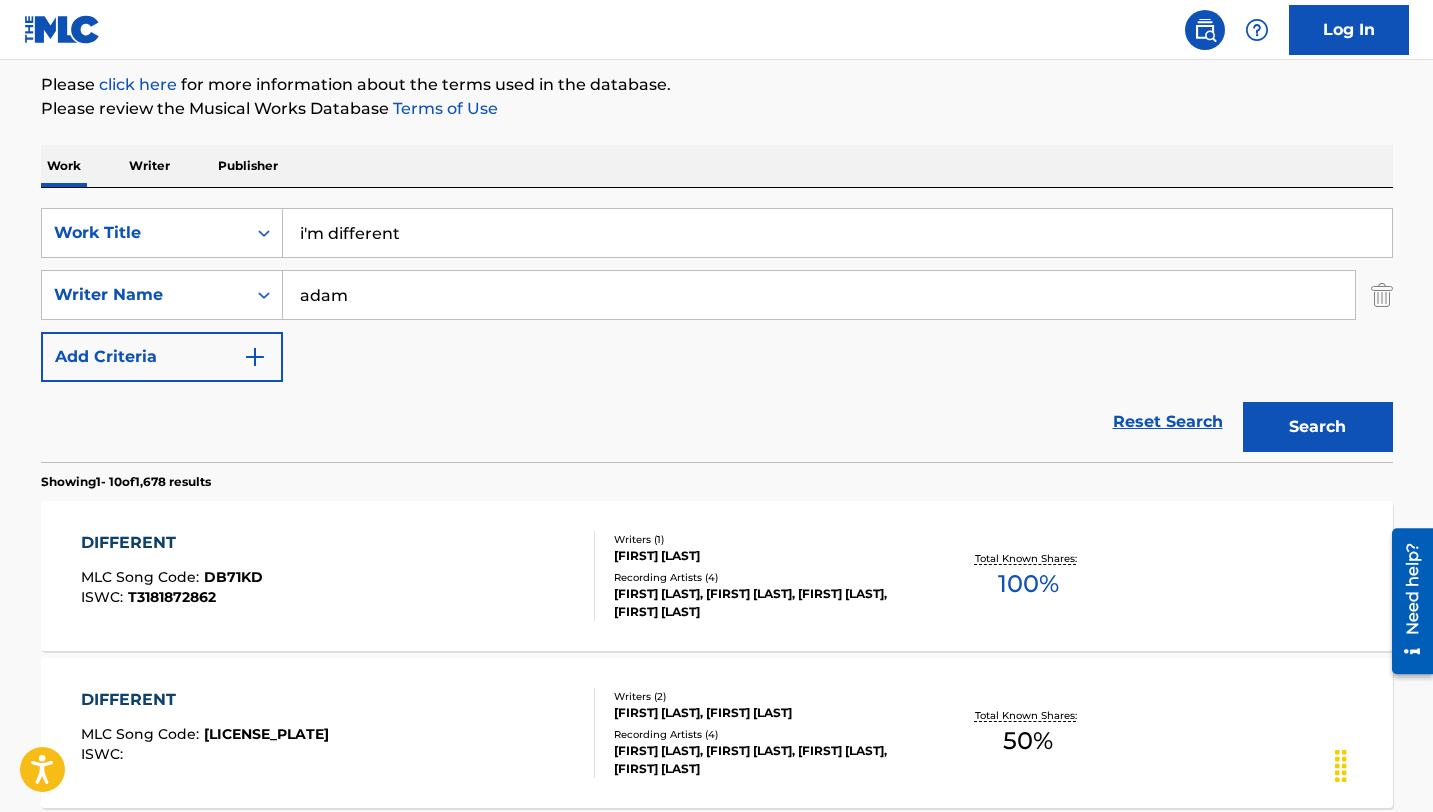 click on "i'm different" at bounding box center [837, 233] 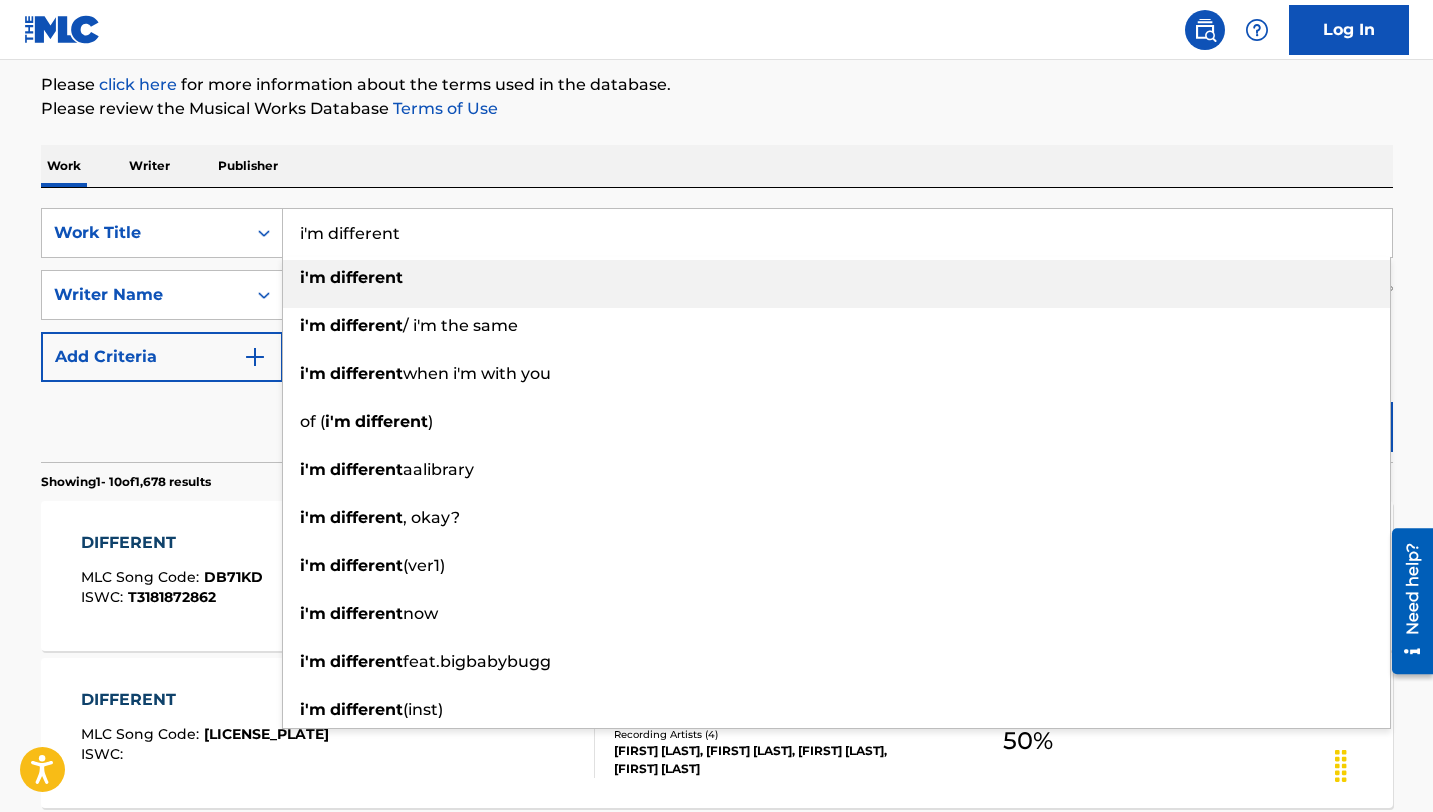 click on "i'm different" at bounding box center (837, 233) 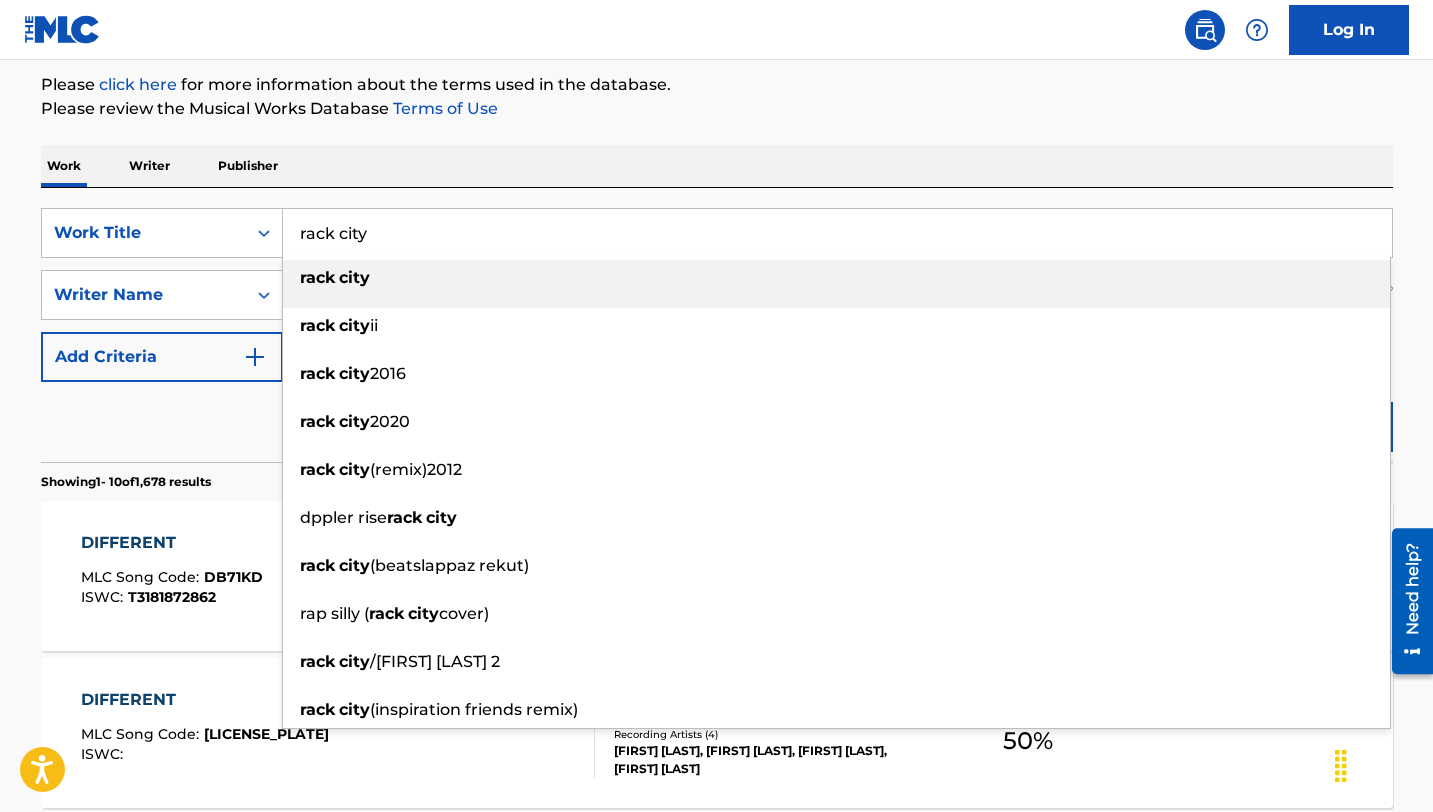 click on "rack   city" at bounding box center [836, 278] 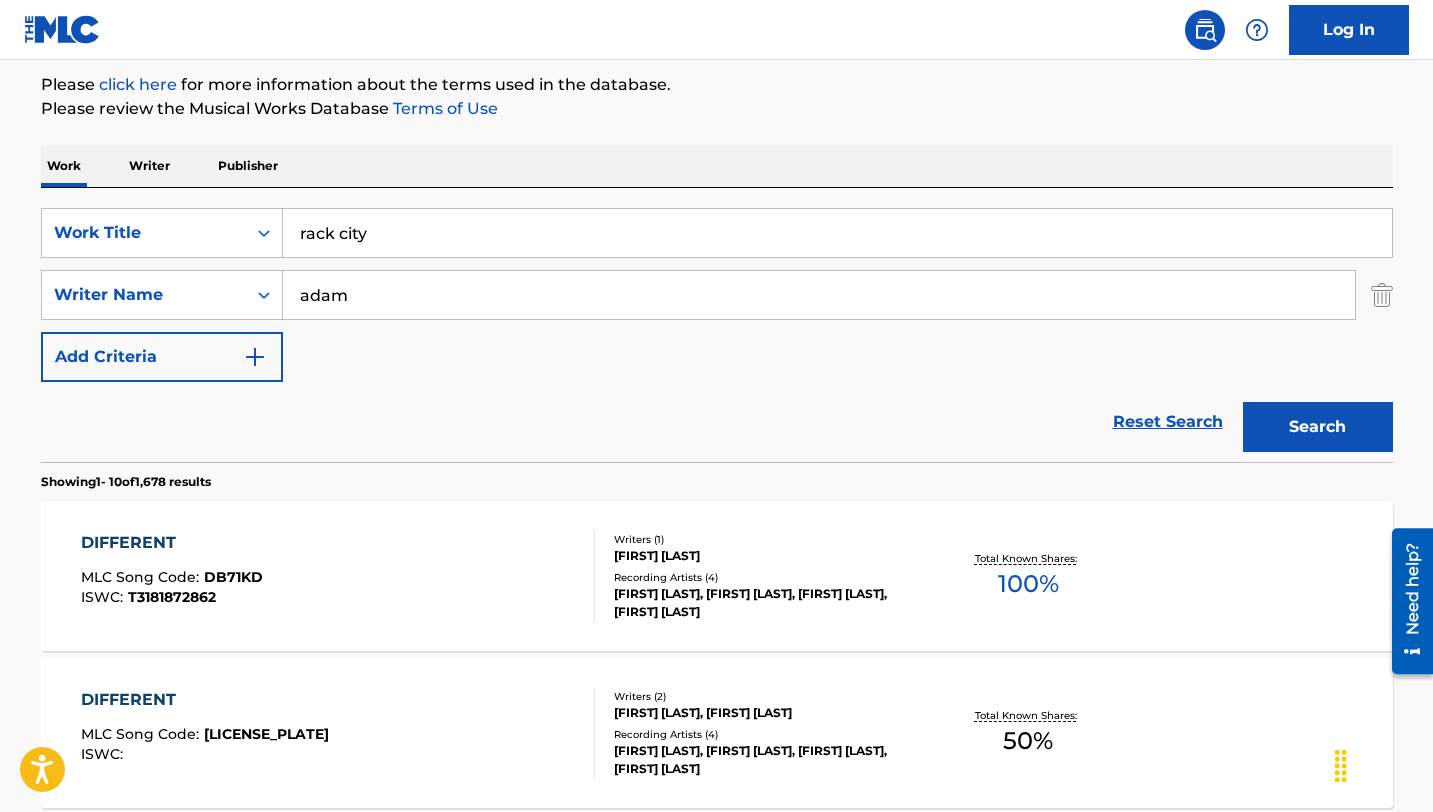 click on "Search" at bounding box center [1318, 427] 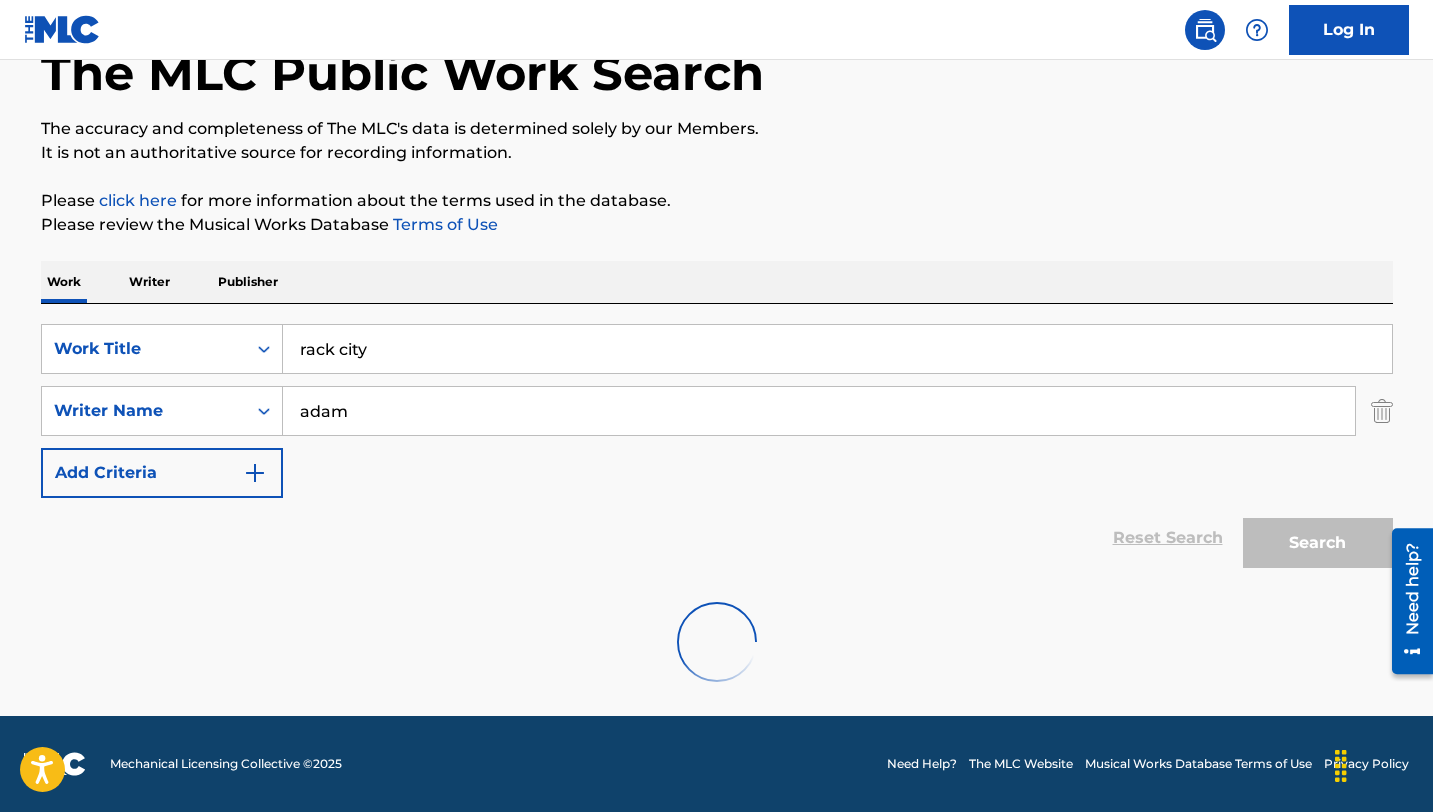 scroll, scrollTop: 237, scrollLeft: 0, axis: vertical 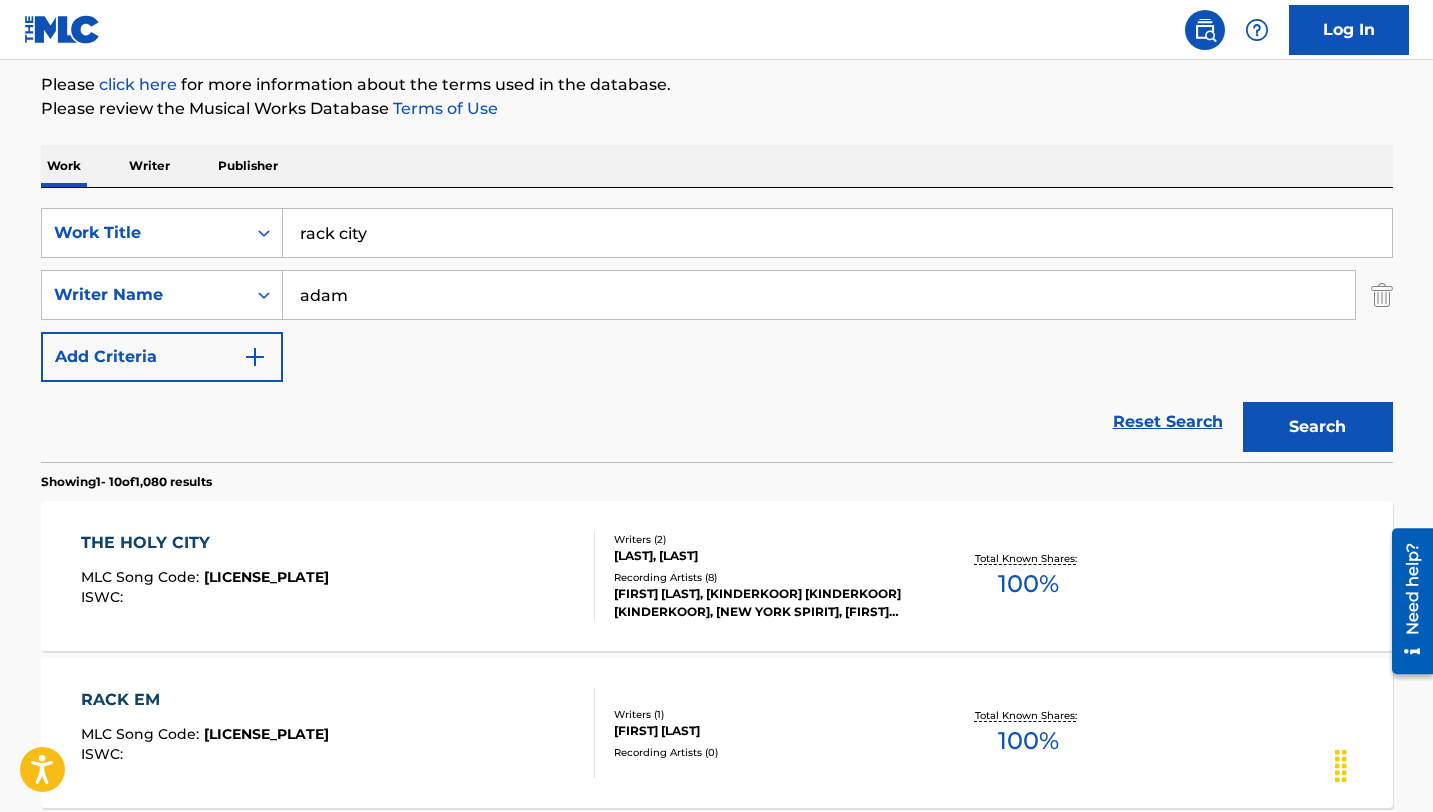 click on "rack city" at bounding box center [837, 233] 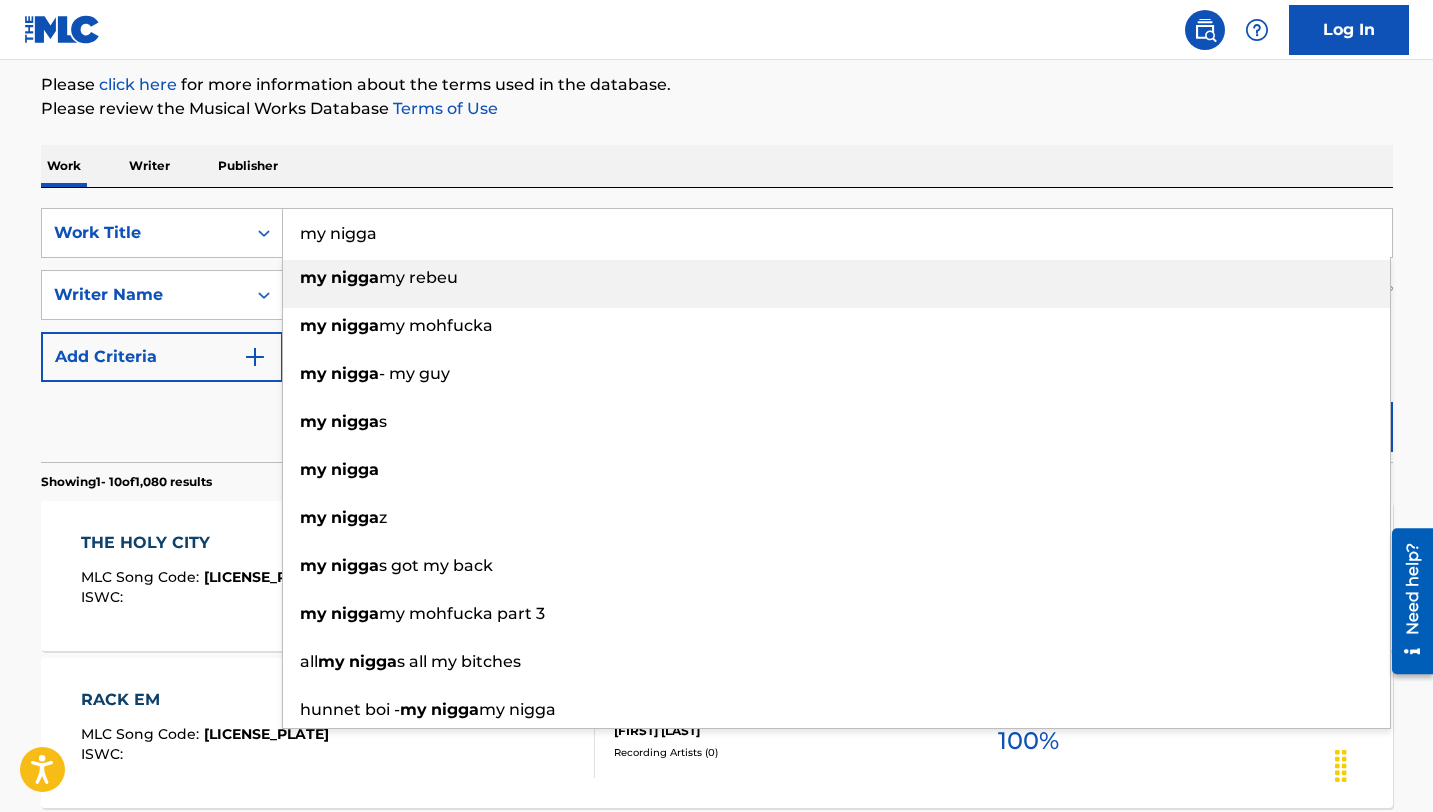 type on "my nigga" 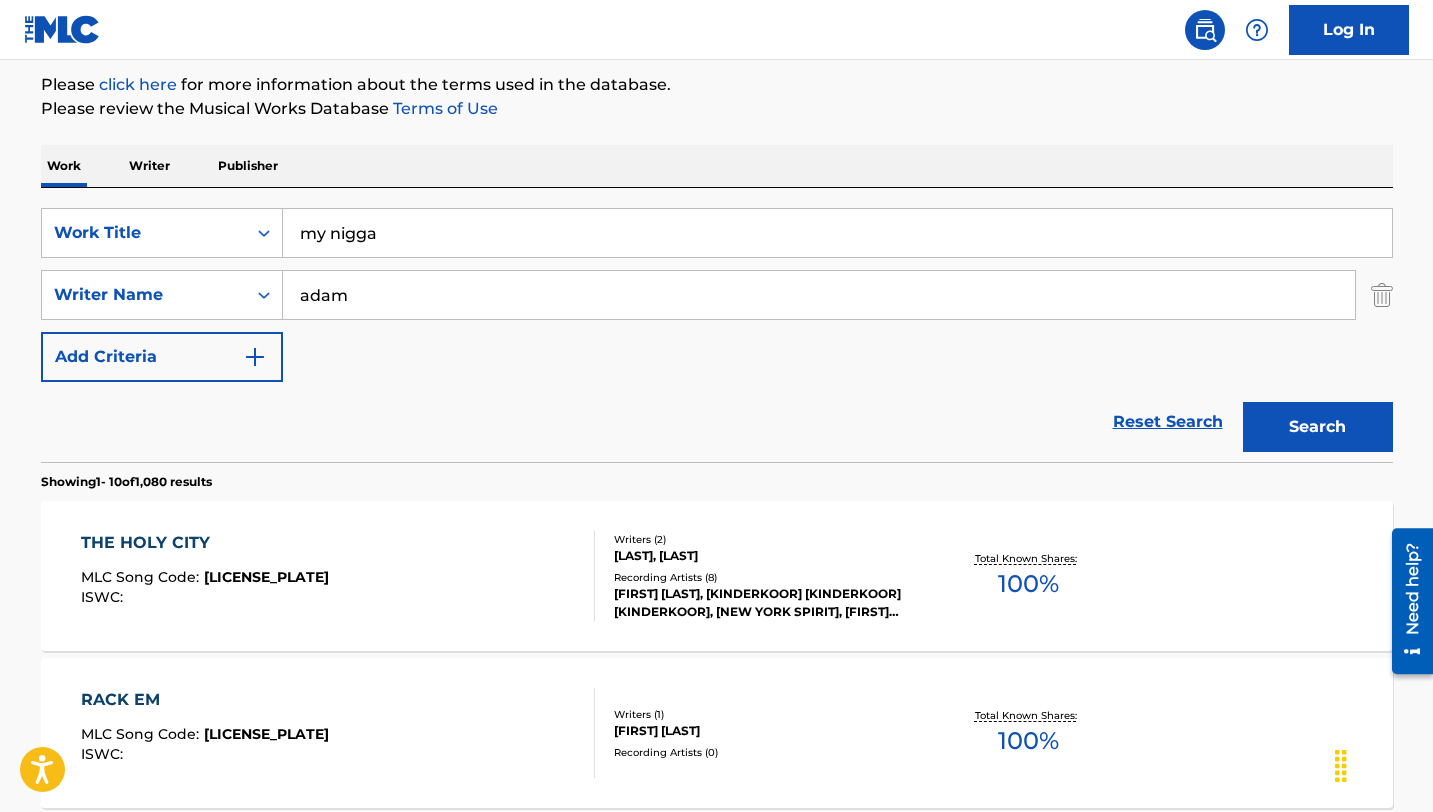 click on "Please review the Musical Works Database   Terms of Use" at bounding box center (717, 109) 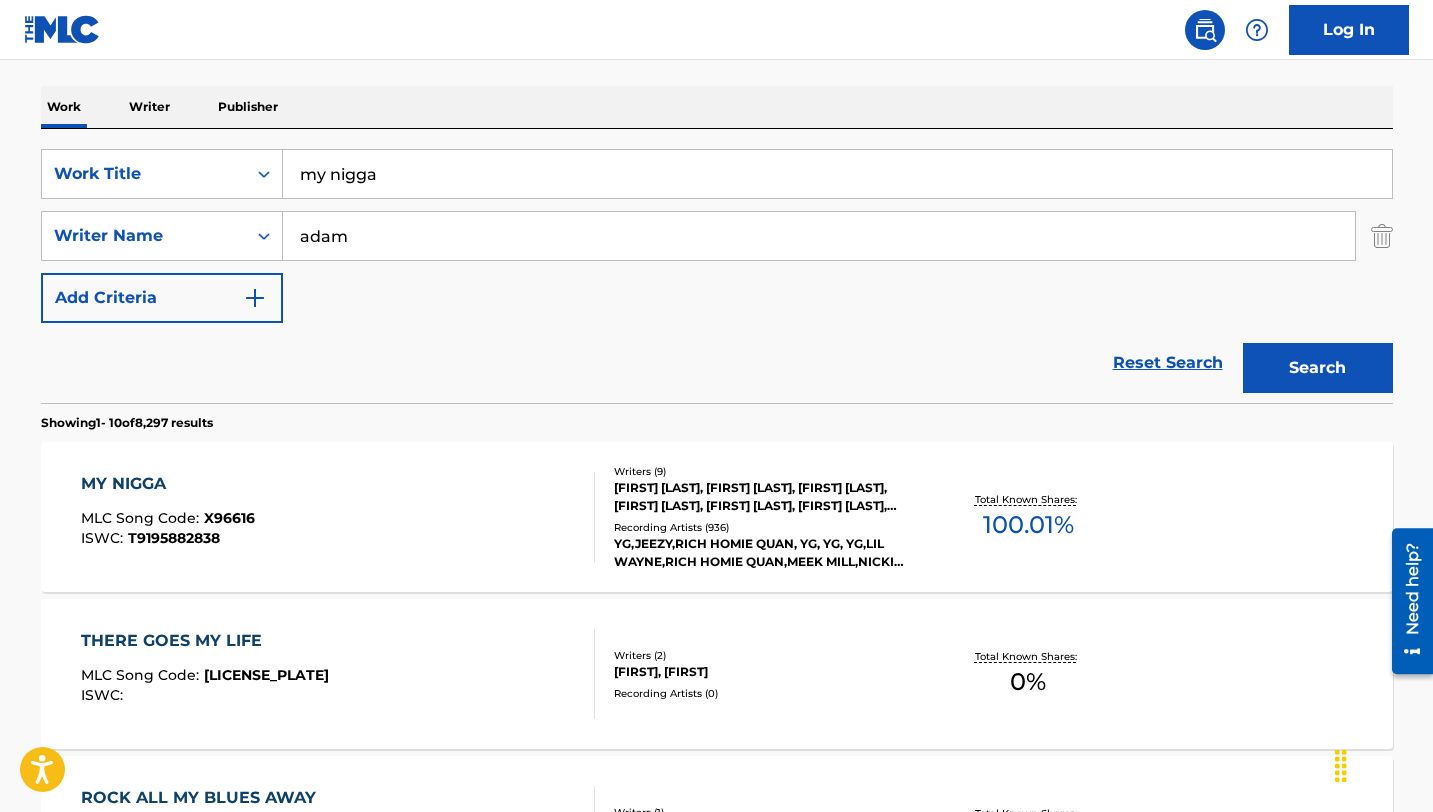 scroll, scrollTop: 298, scrollLeft: 0, axis: vertical 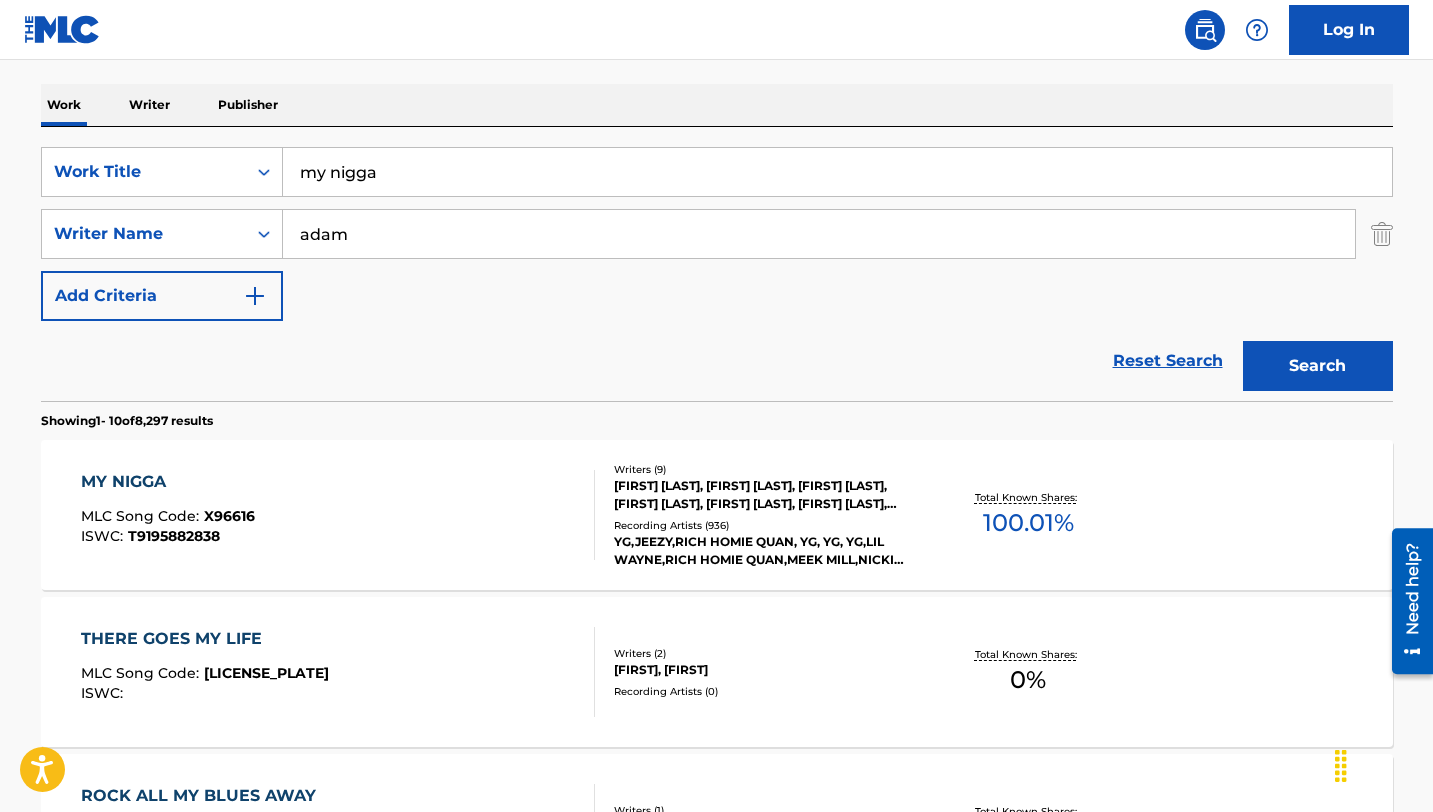 click on "MY NIGGA" at bounding box center [168, 482] 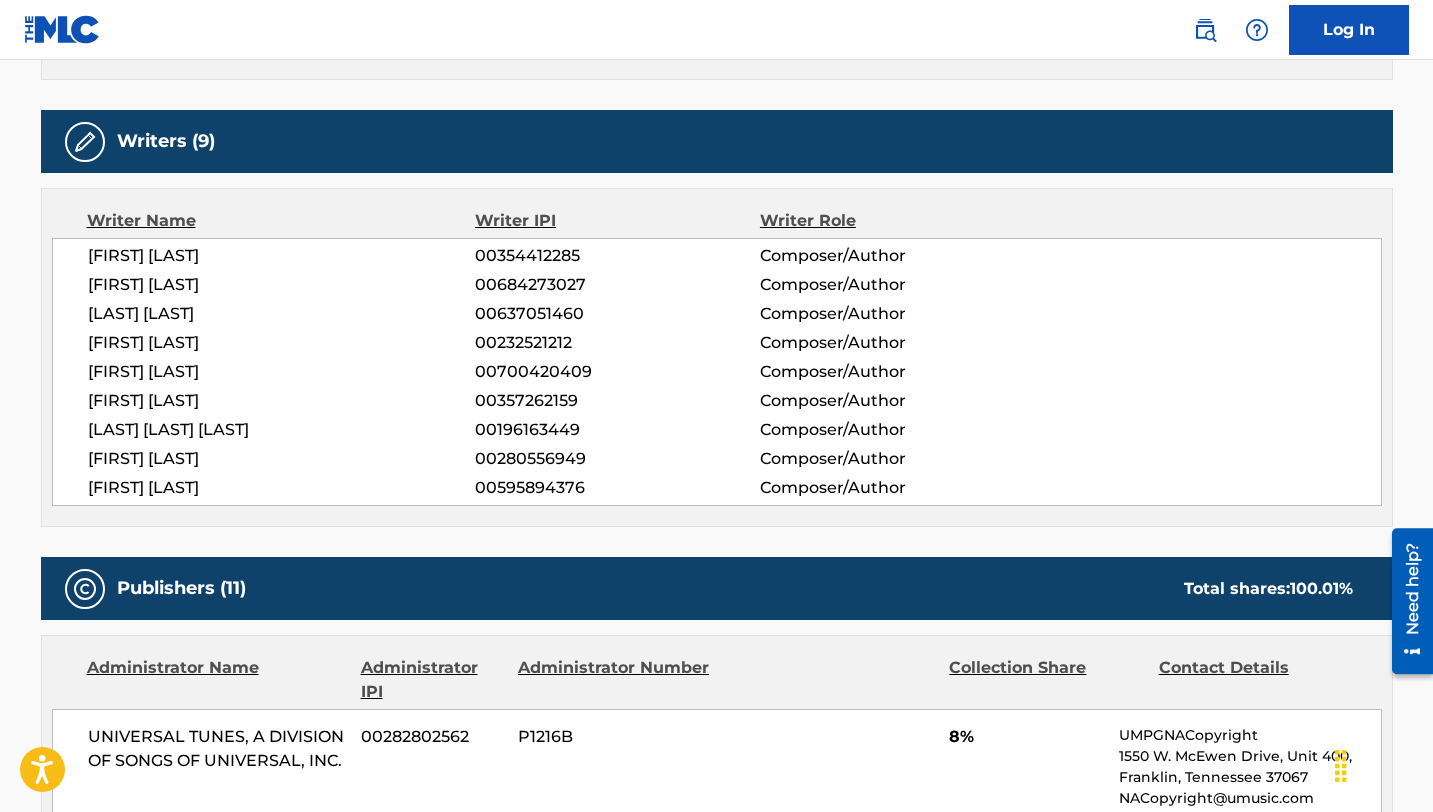 scroll, scrollTop: 690, scrollLeft: 0, axis: vertical 